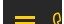 scroll, scrollTop: 0, scrollLeft: 0, axis: both 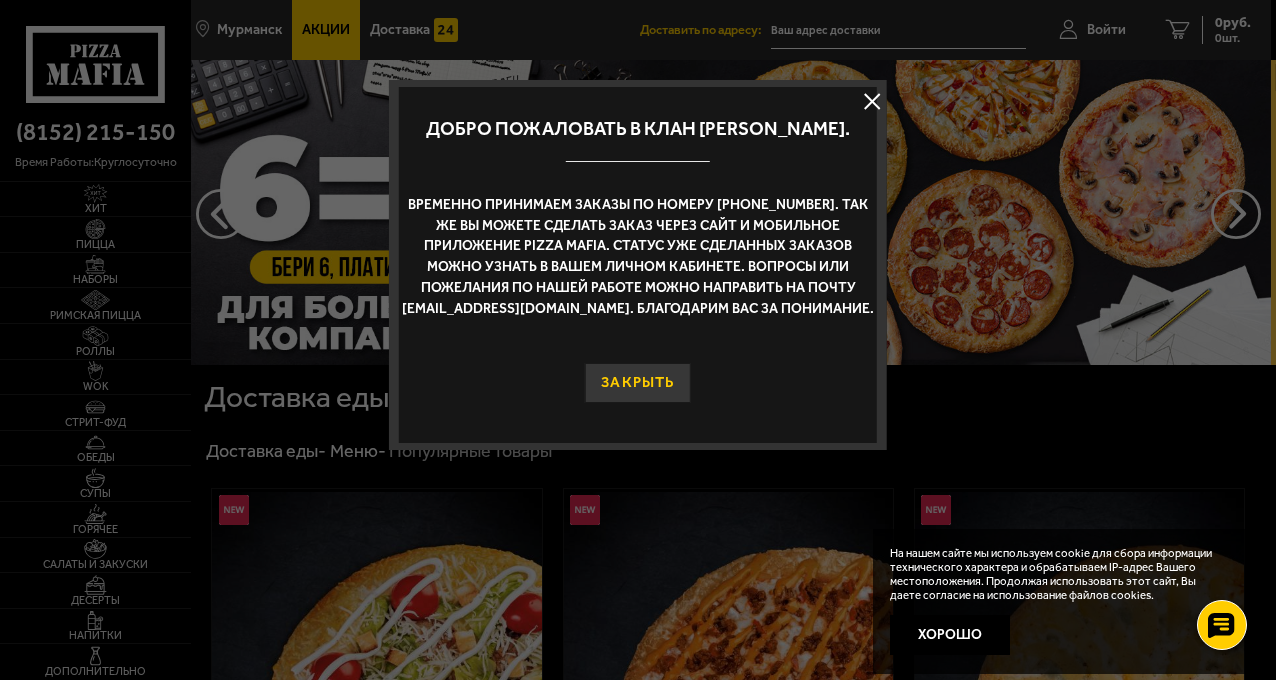 click on "Закрыть" at bounding box center [638, 383] 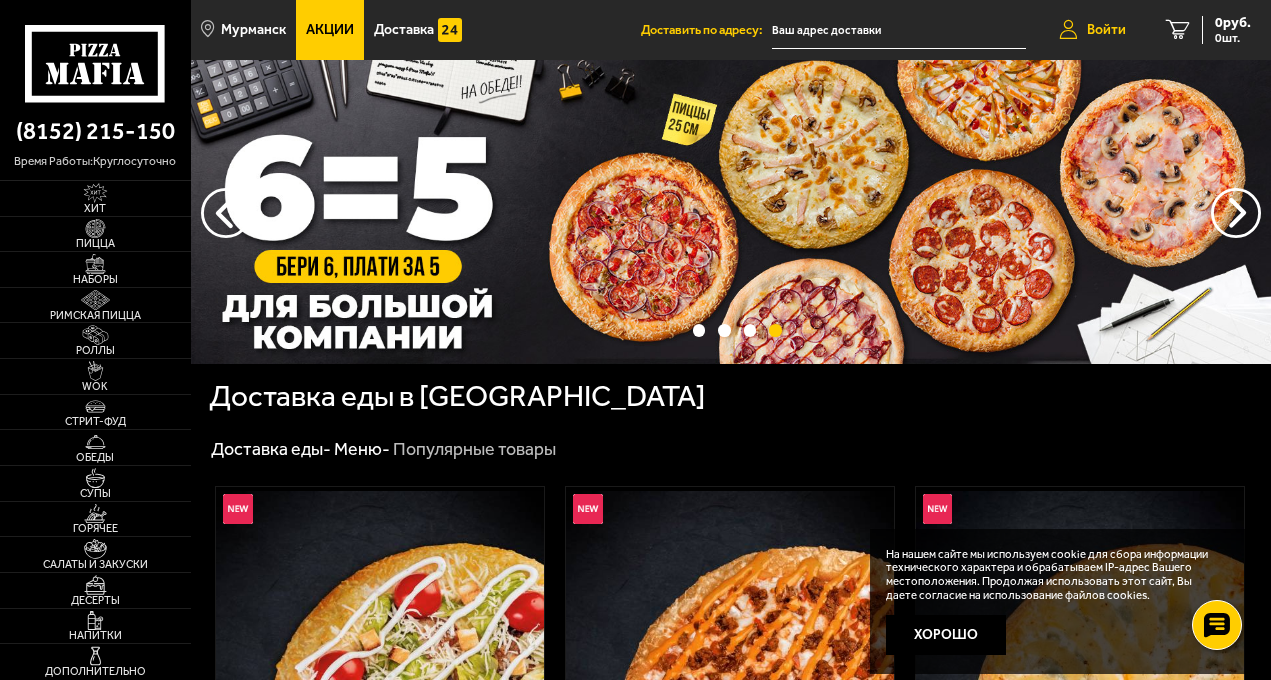 click on "Войти" at bounding box center (1106, 30) 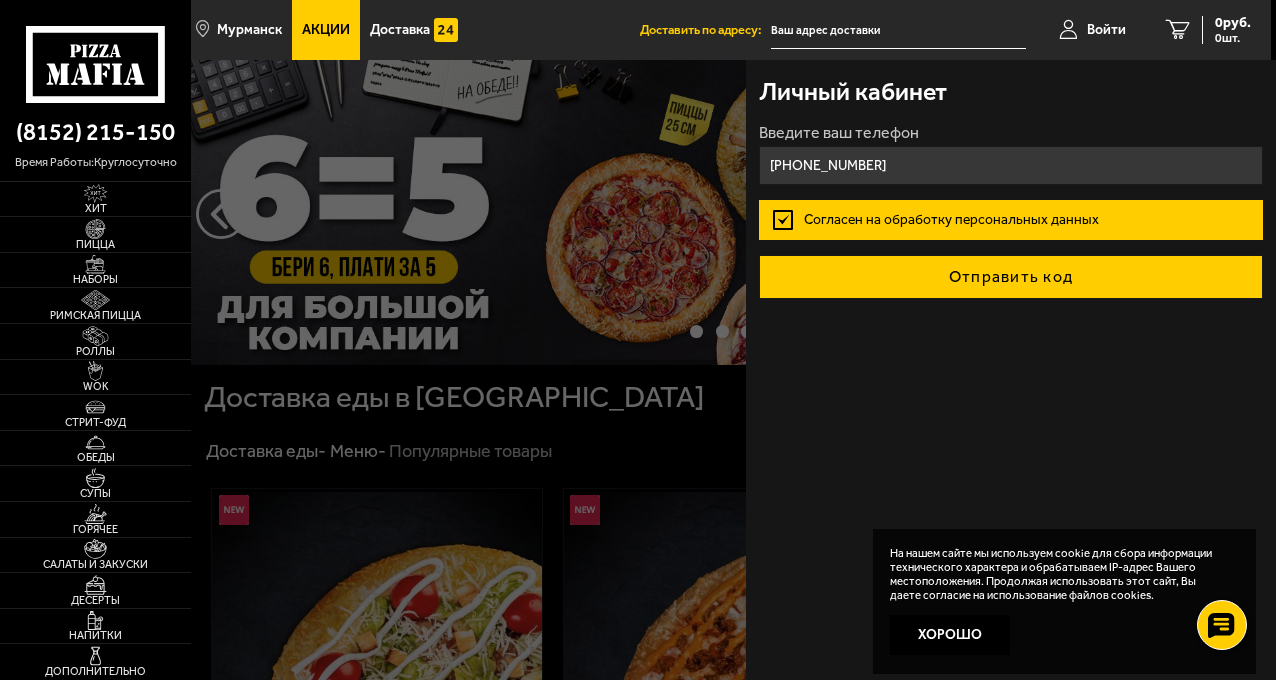 type on "[PHONE_NUMBER]" 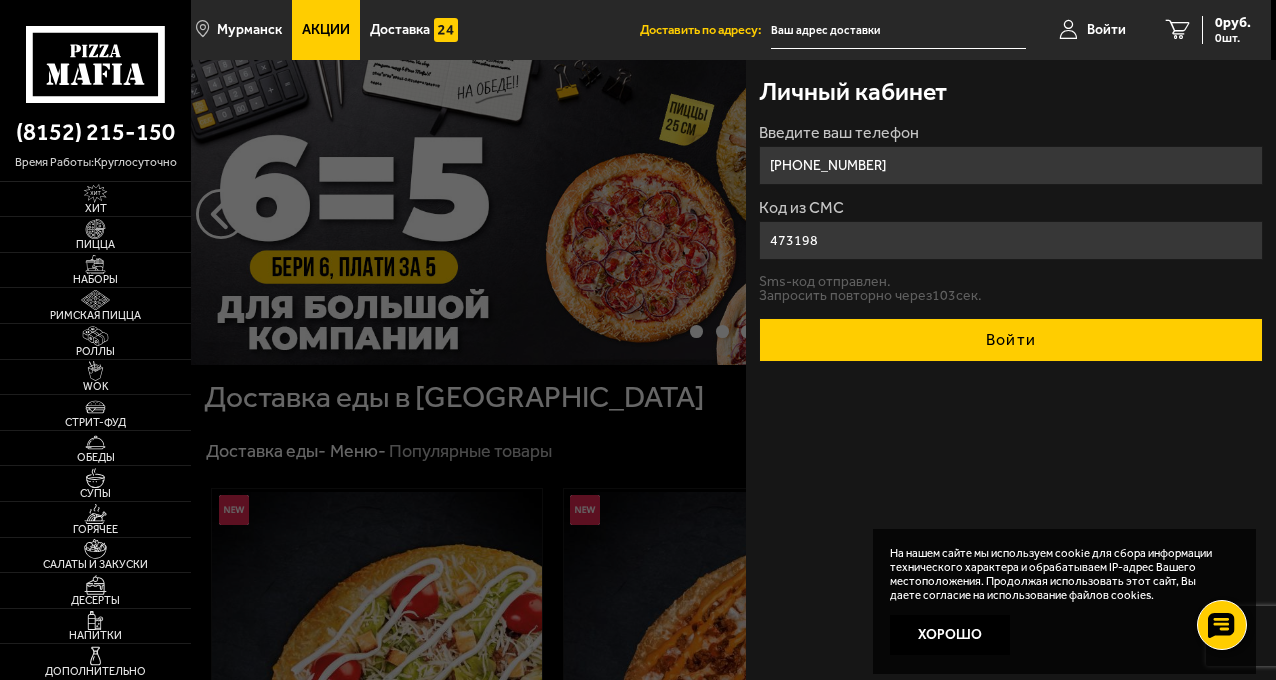 type on "473198" 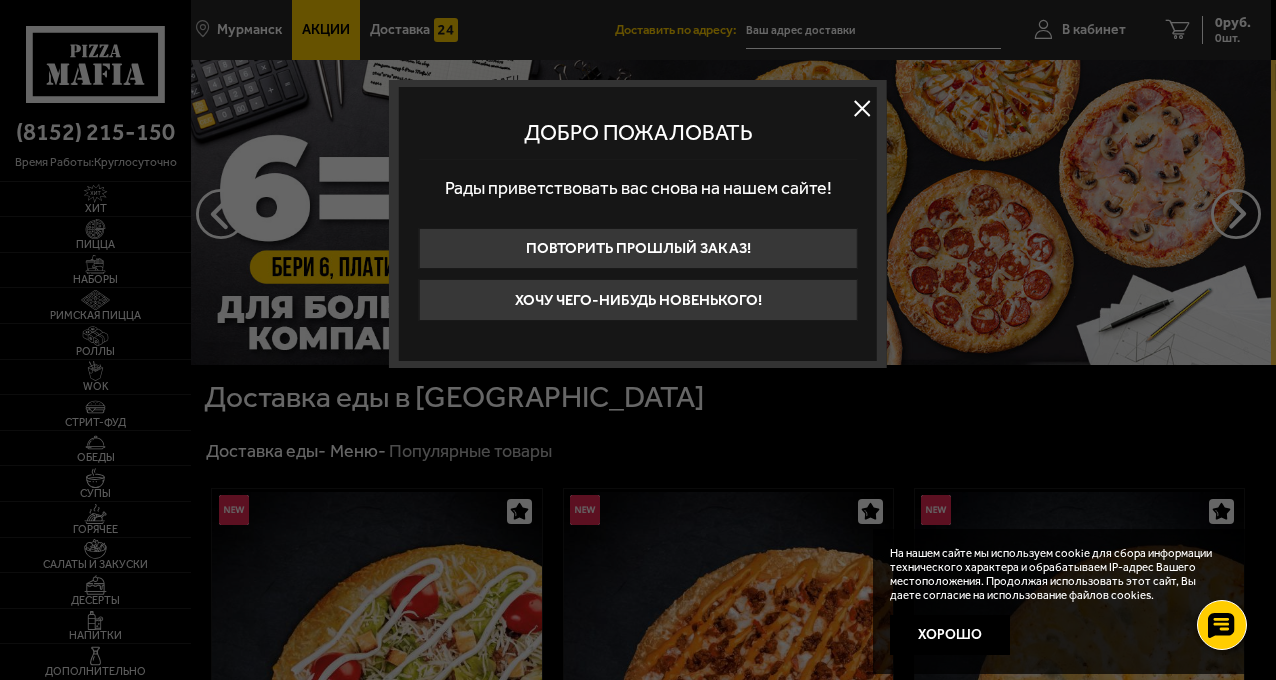 click at bounding box center (862, 108) 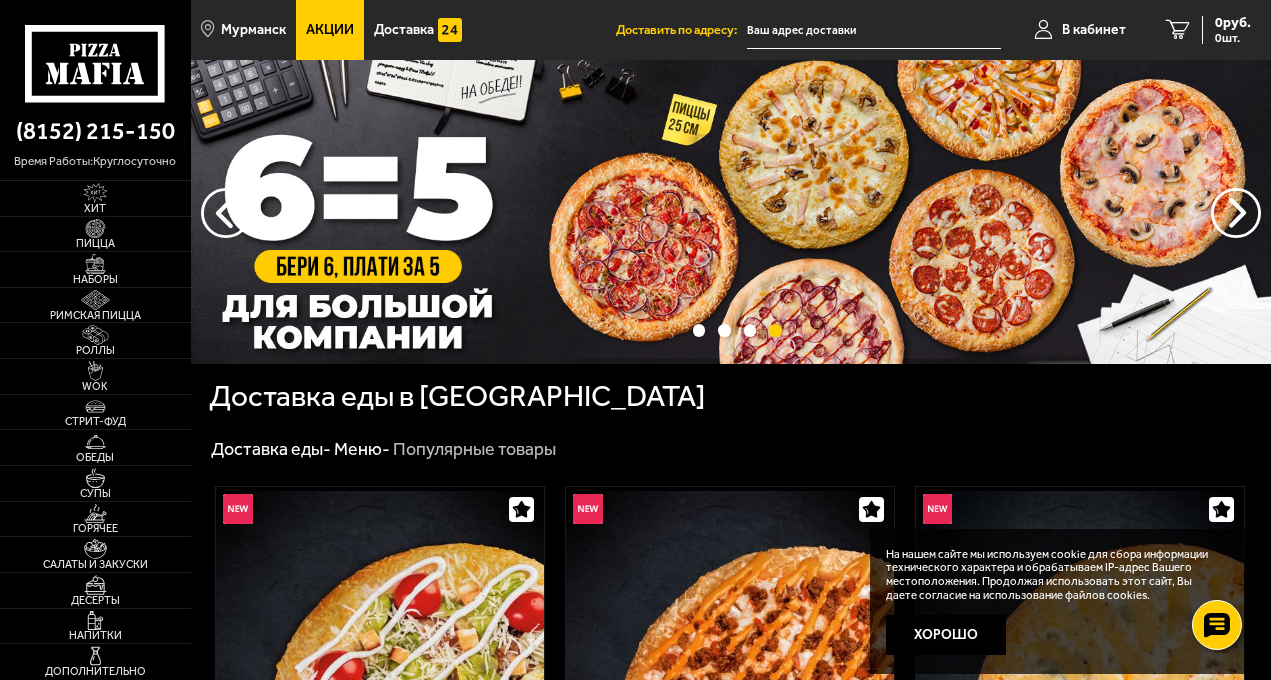 click at bounding box center (874, 30) 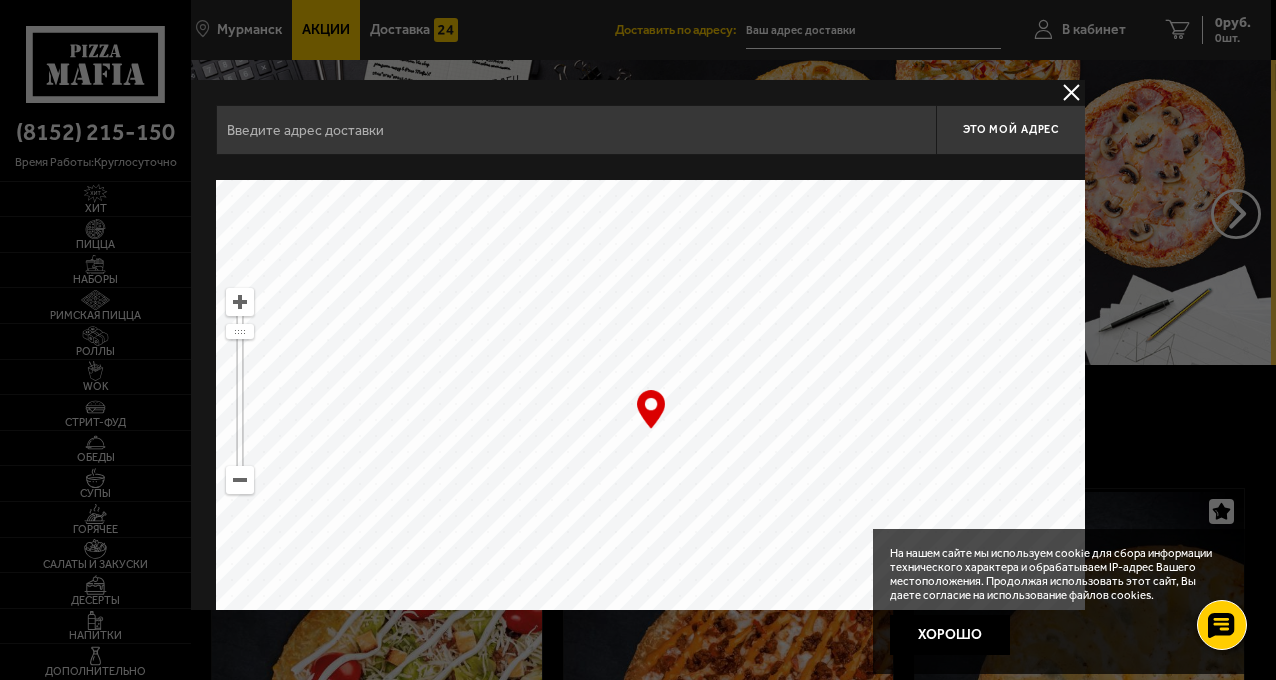 scroll, scrollTop: 107, scrollLeft: 0, axis: vertical 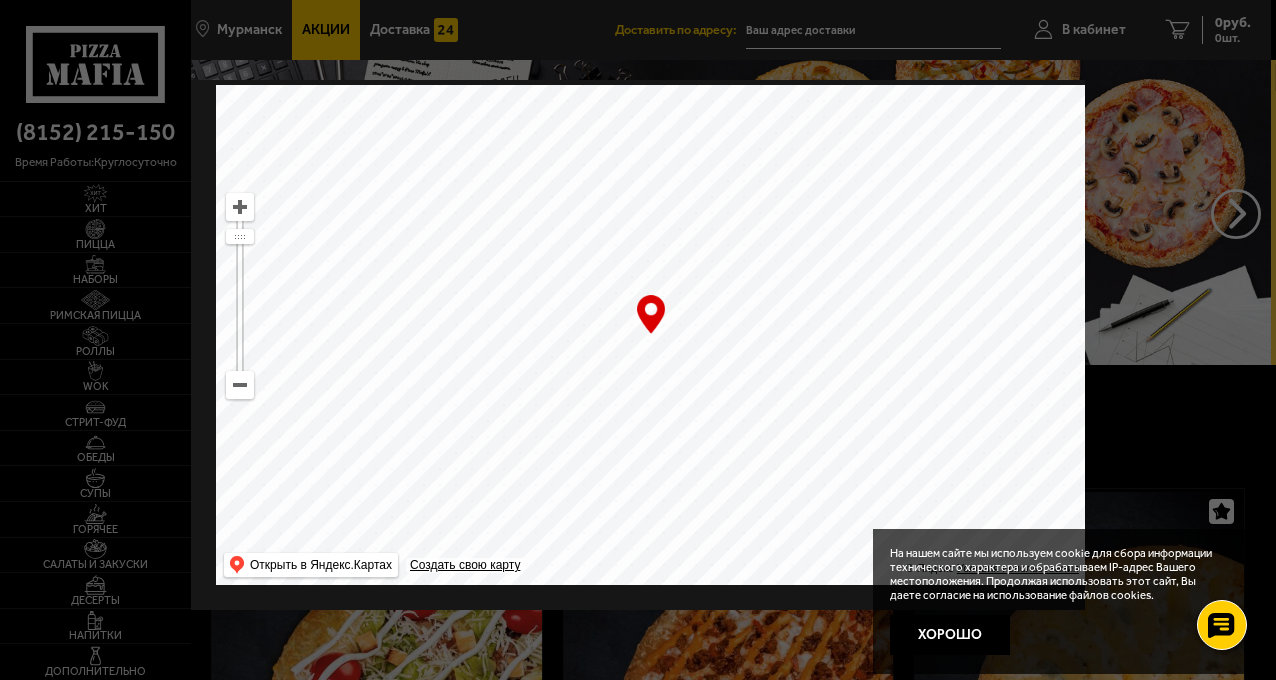 drag, startPoint x: 641, startPoint y: 208, endPoint x: 623, endPoint y: 234, distance: 31.622776 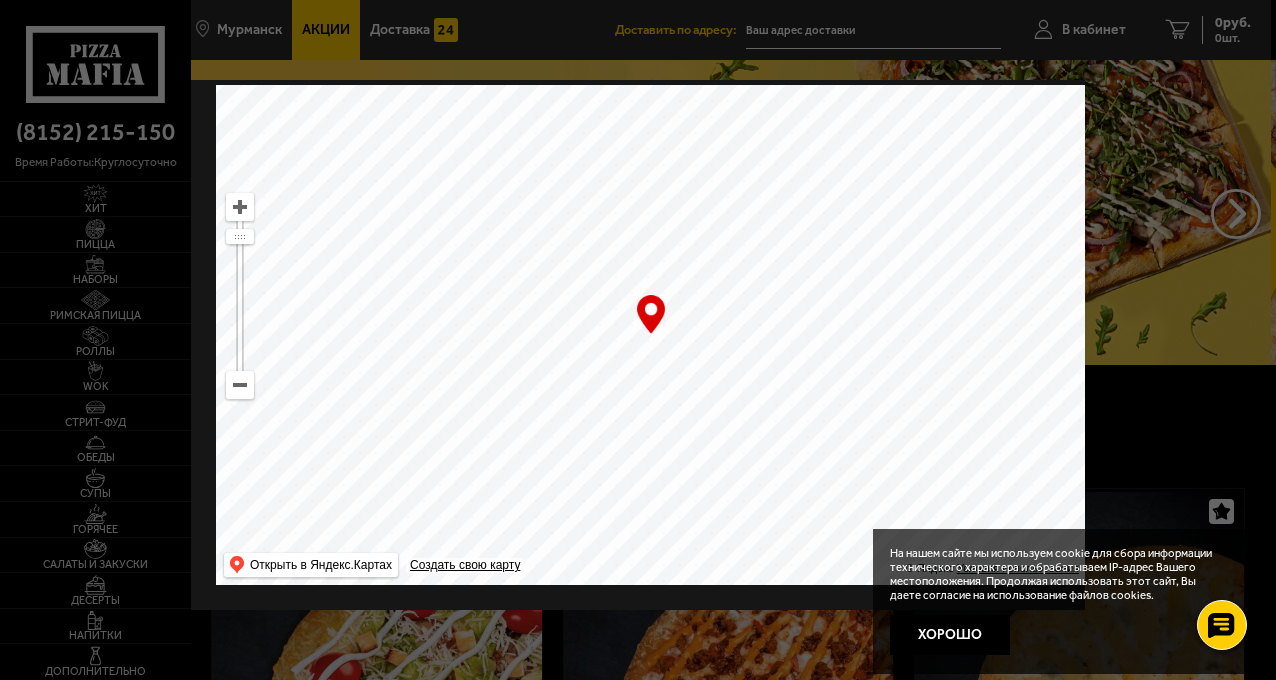 drag, startPoint x: 701, startPoint y: 402, endPoint x: 682, endPoint y: 268, distance: 135.34032 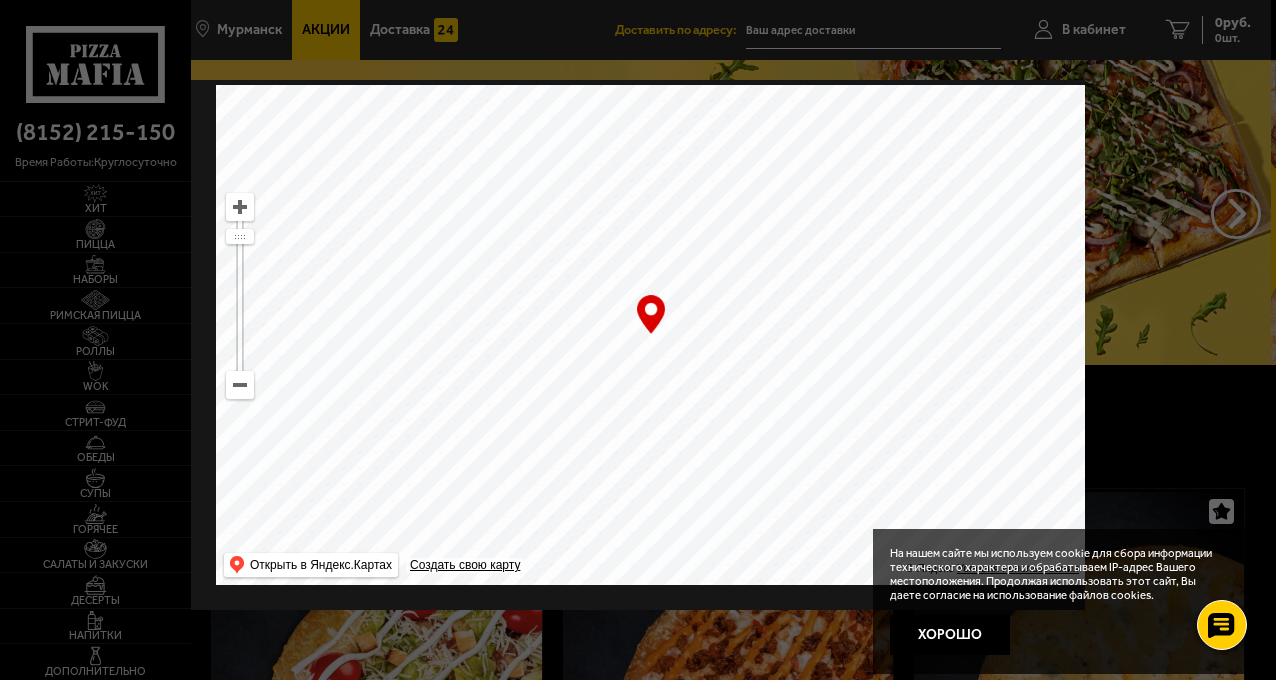 drag, startPoint x: 681, startPoint y: 346, endPoint x: 689, endPoint y: 208, distance: 138.23169 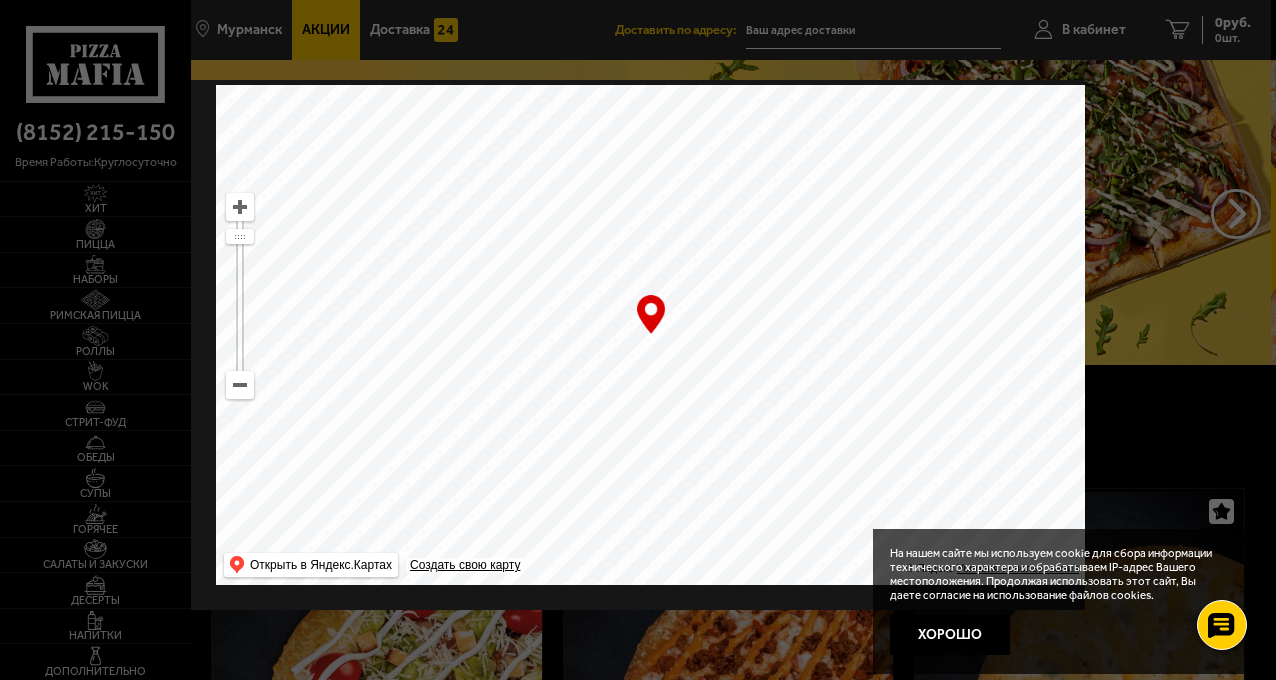 drag, startPoint x: 705, startPoint y: 389, endPoint x: 744, endPoint y: 229, distance: 164.68454 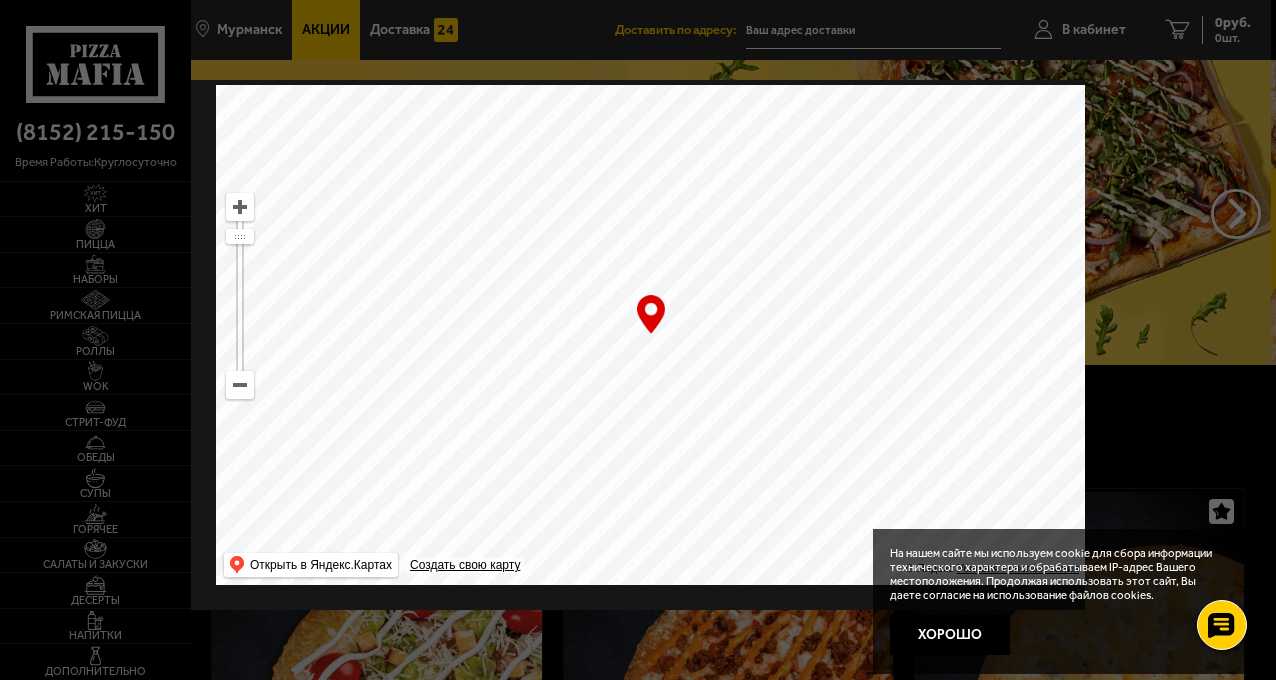 drag, startPoint x: 749, startPoint y: 409, endPoint x: 698, endPoint y: 186, distance: 228.7575 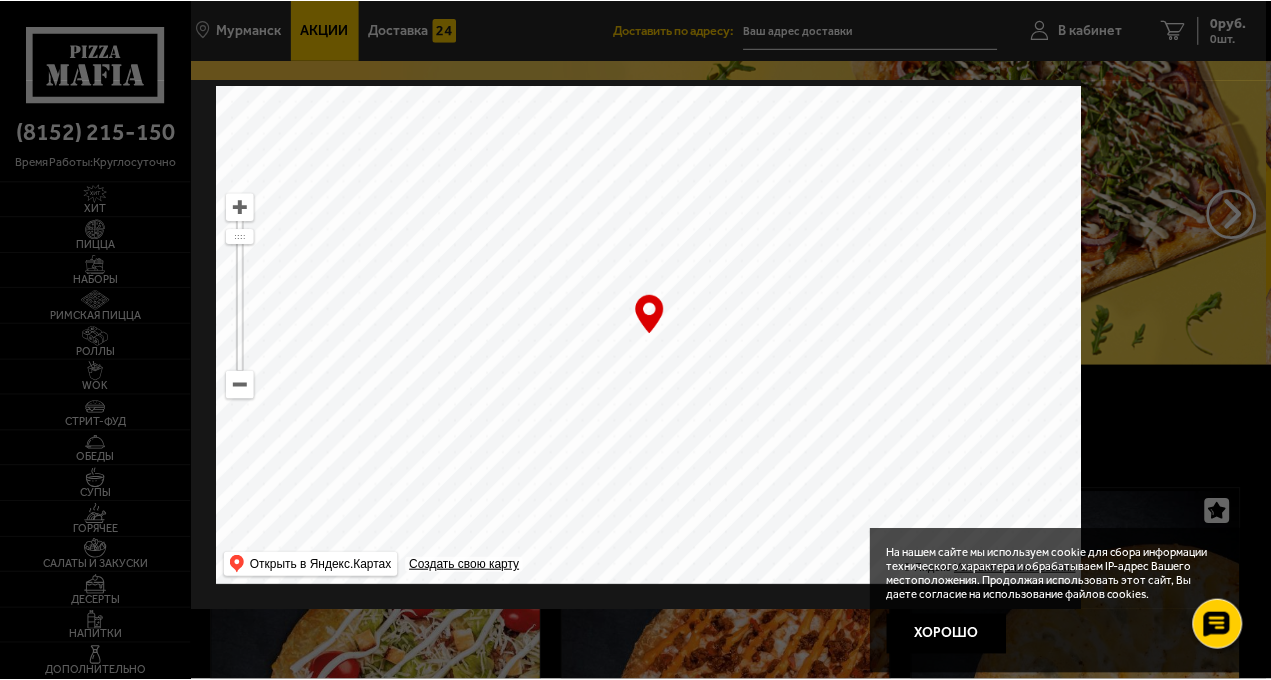 scroll, scrollTop: 0, scrollLeft: 0, axis: both 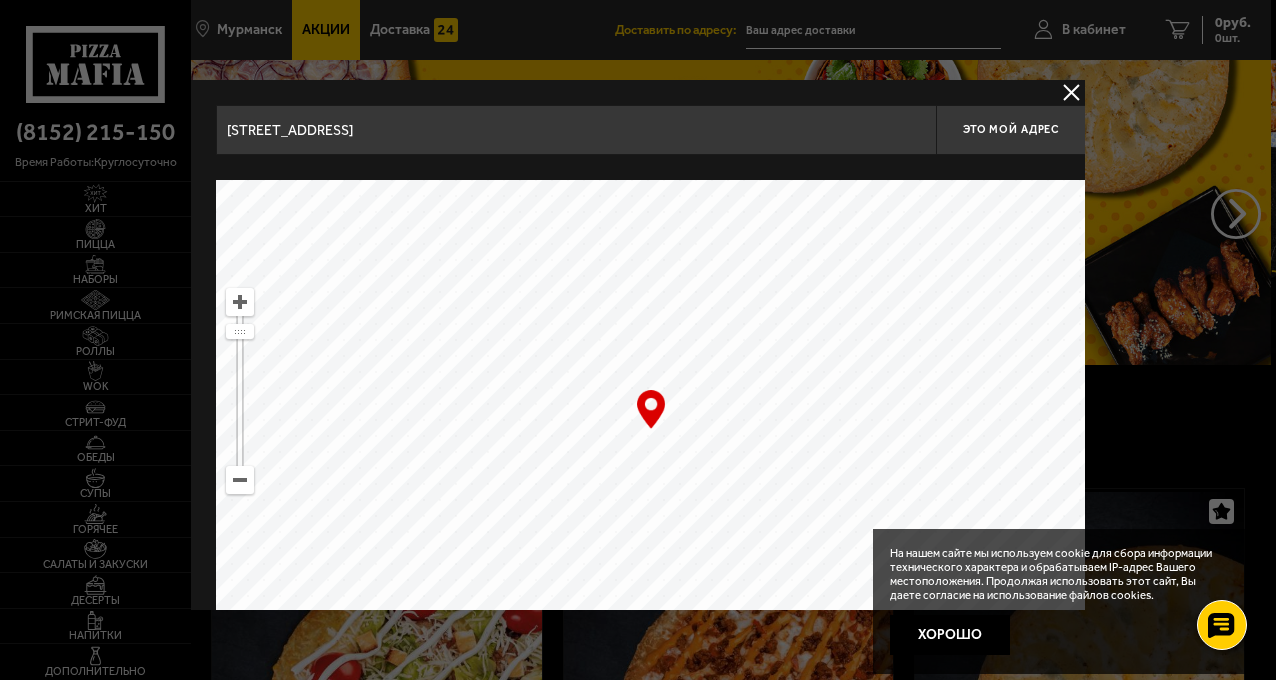 drag, startPoint x: 661, startPoint y: 418, endPoint x: 715, endPoint y: 423, distance: 54.230988 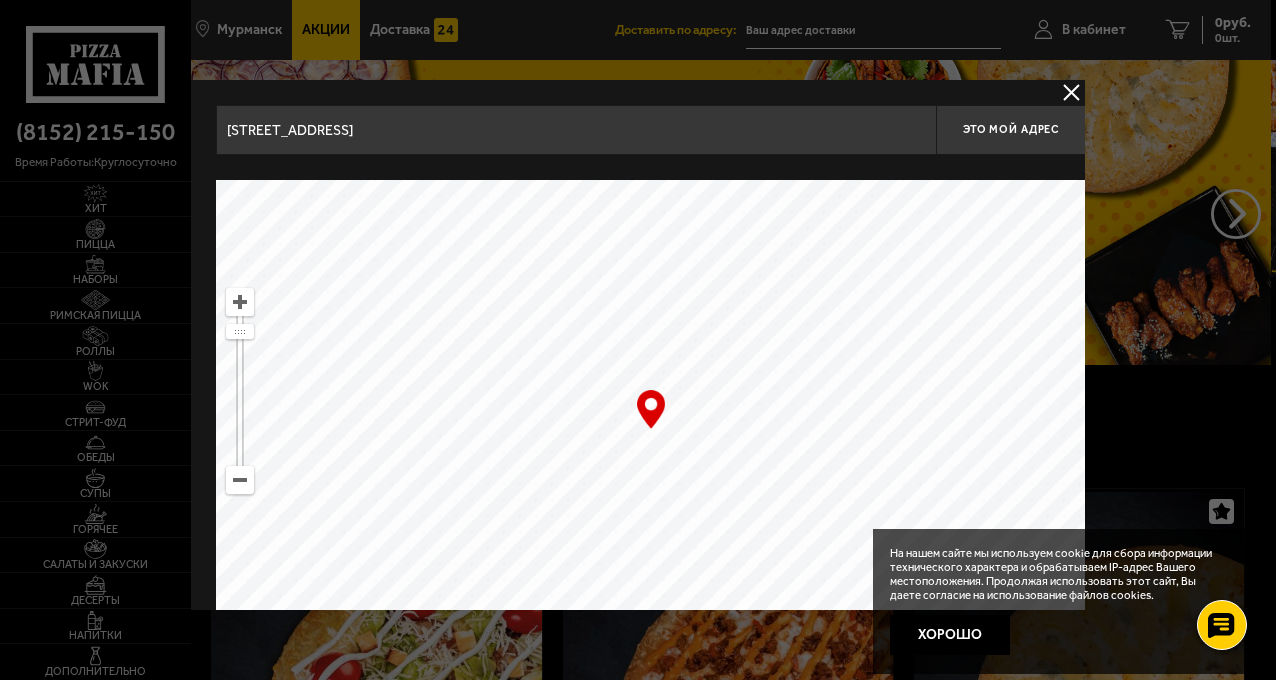 click at bounding box center (651, 430) 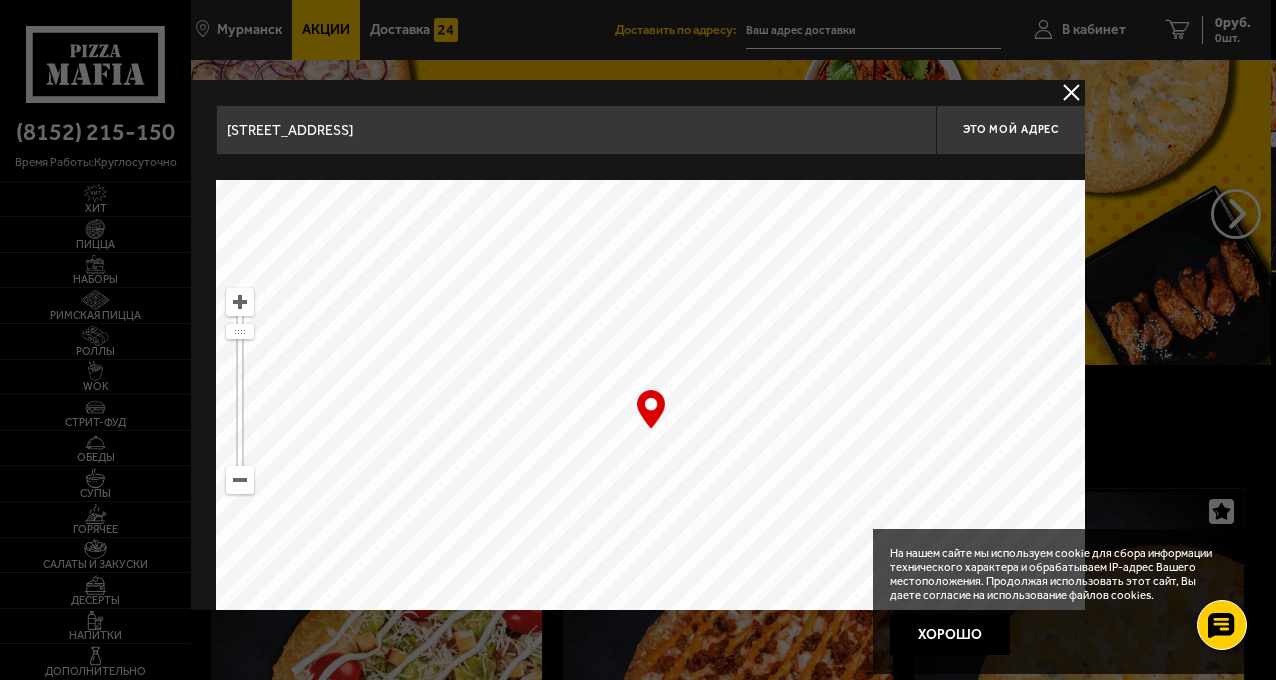 type on "[STREET_ADDRESS][PERSON_NAME]" 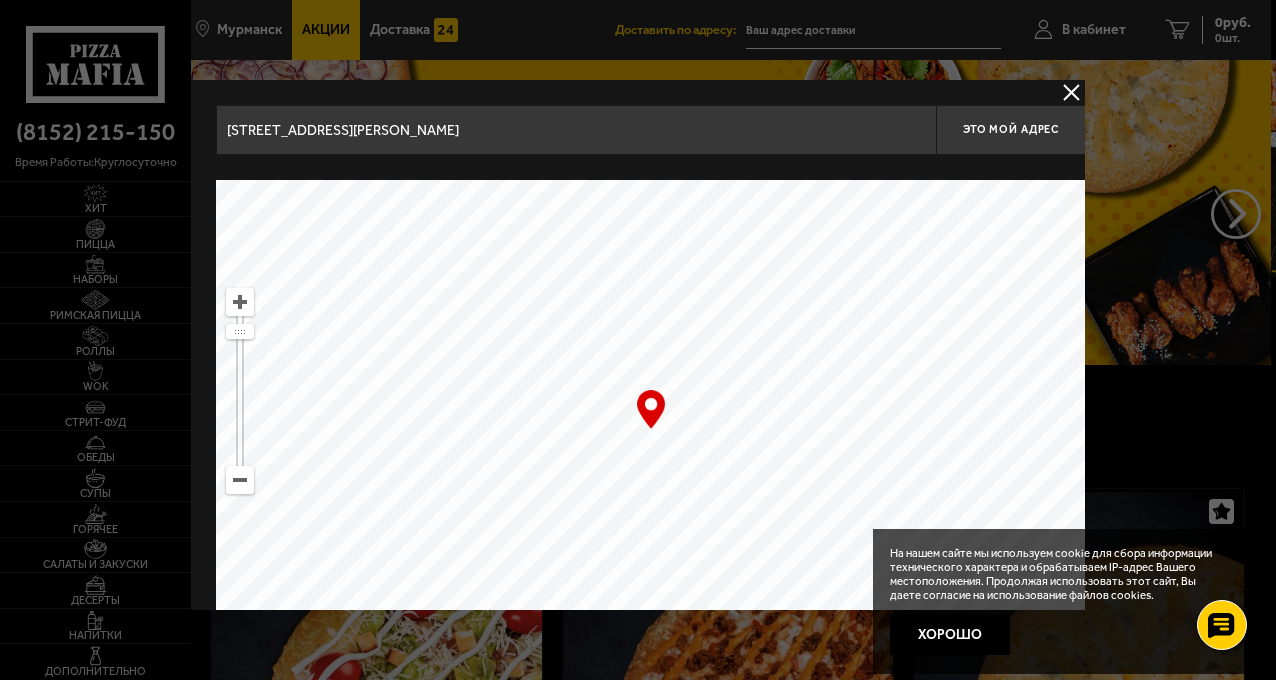 click on "Хорошо" at bounding box center [950, 635] 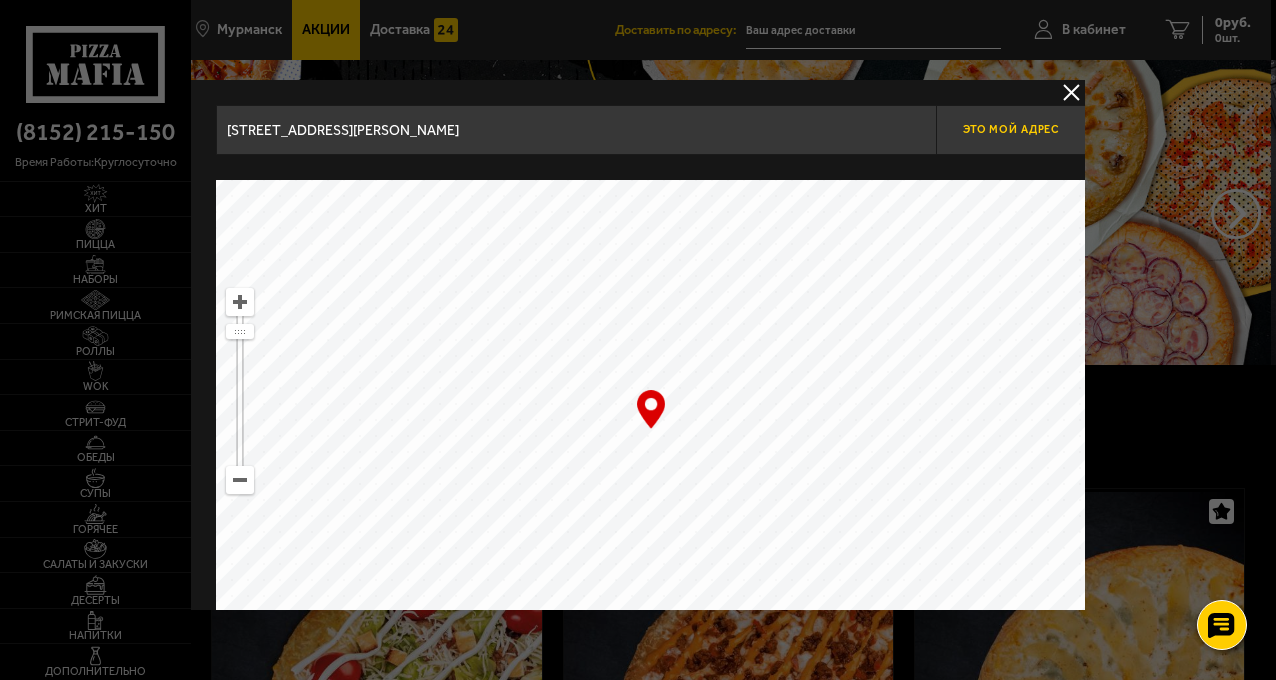 click on "Это мой адрес" at bounding box center [1011, 130] 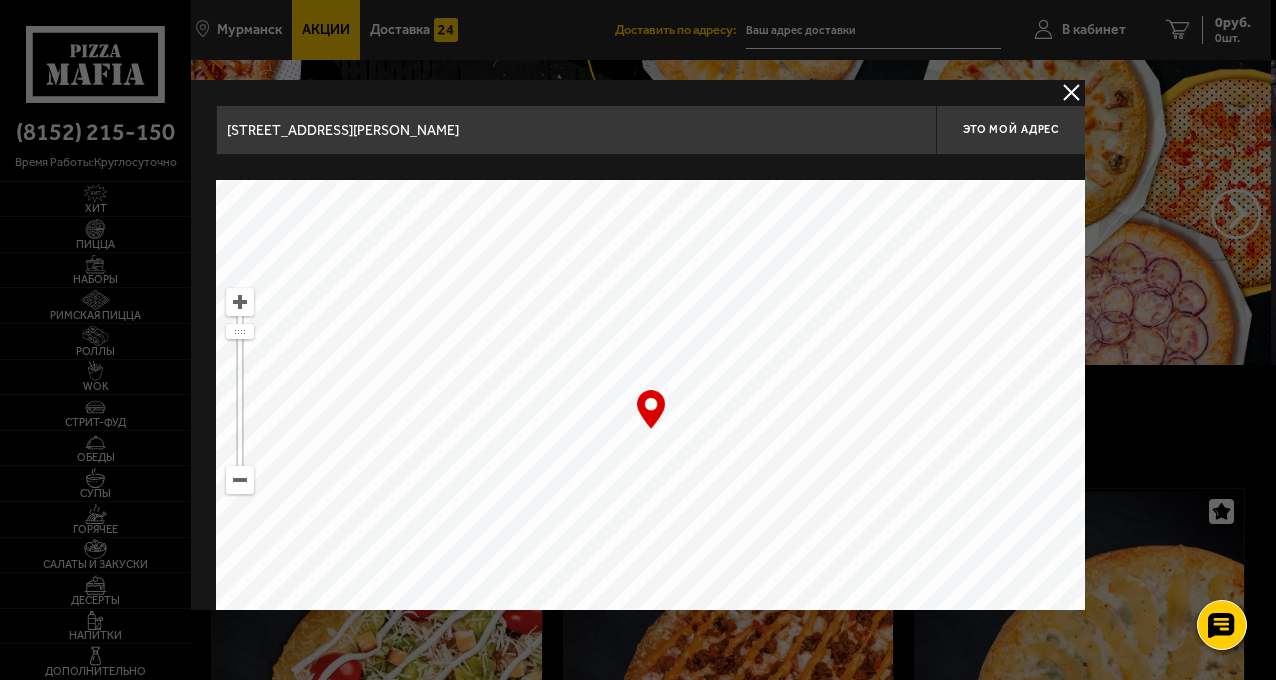 type on "[STREET_ADDRESS][PERSON_NAME]" 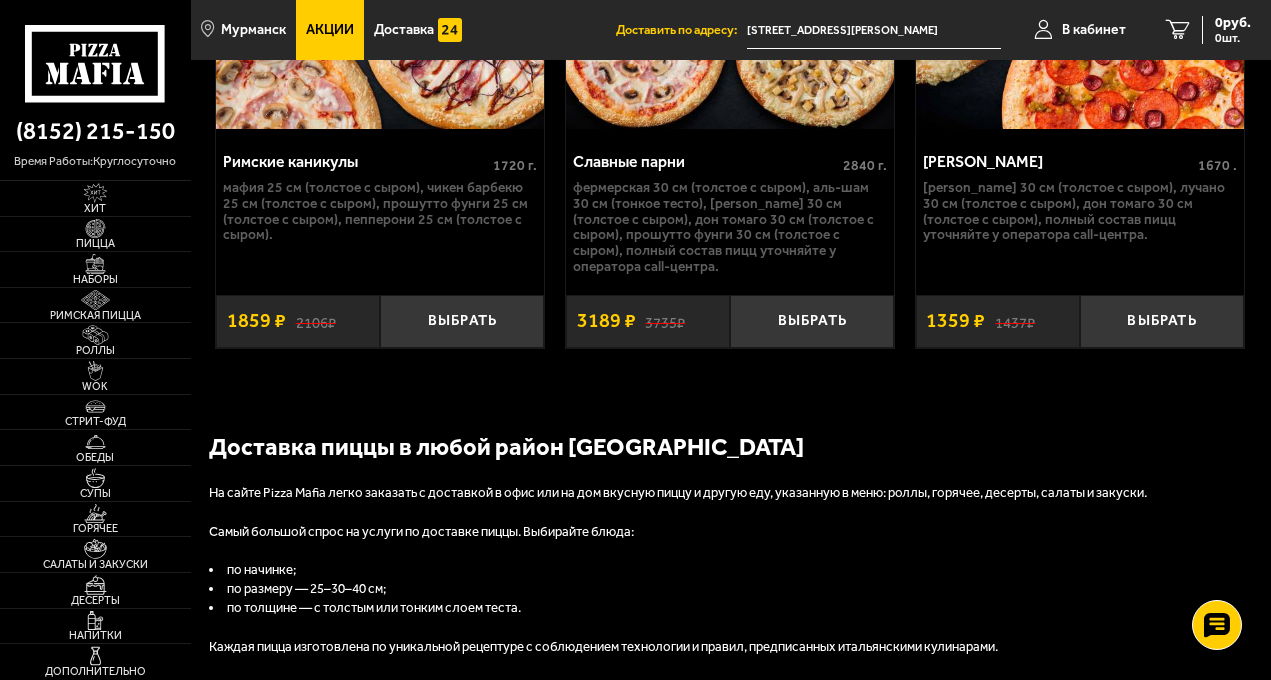 scroll, scrollTop: 2175, scrollLeft: 0, axis: vertical 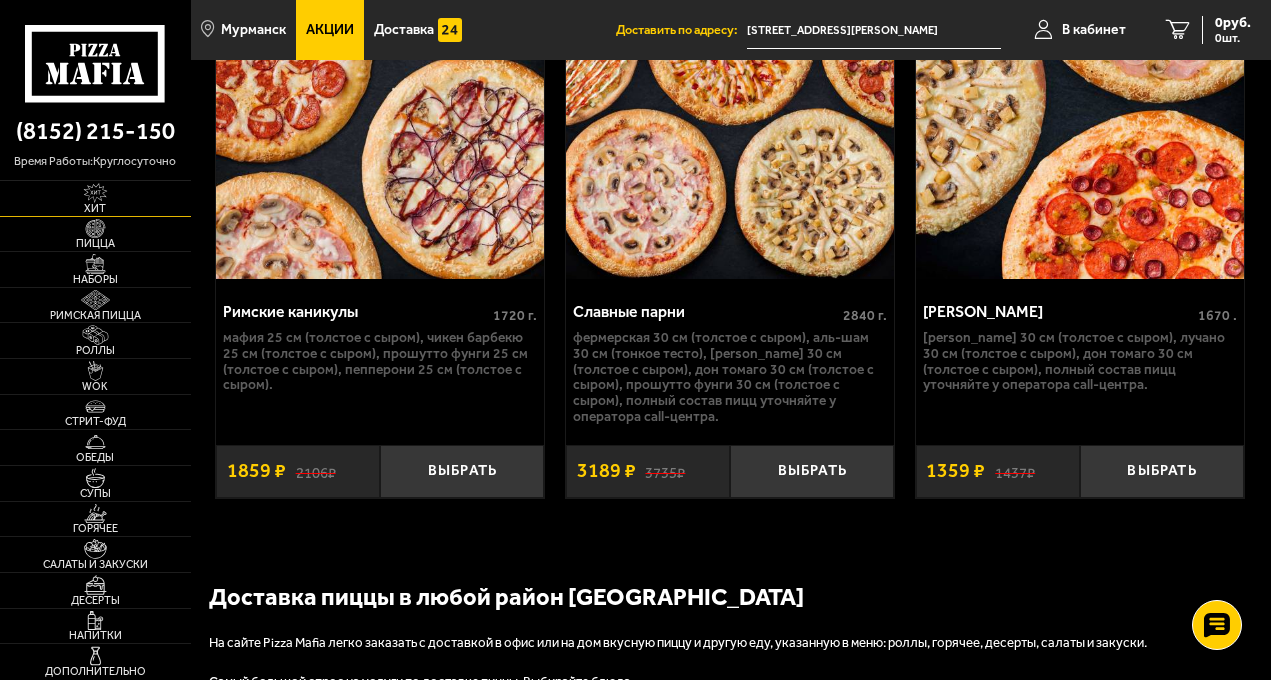 click at bounding box center [95, 193] 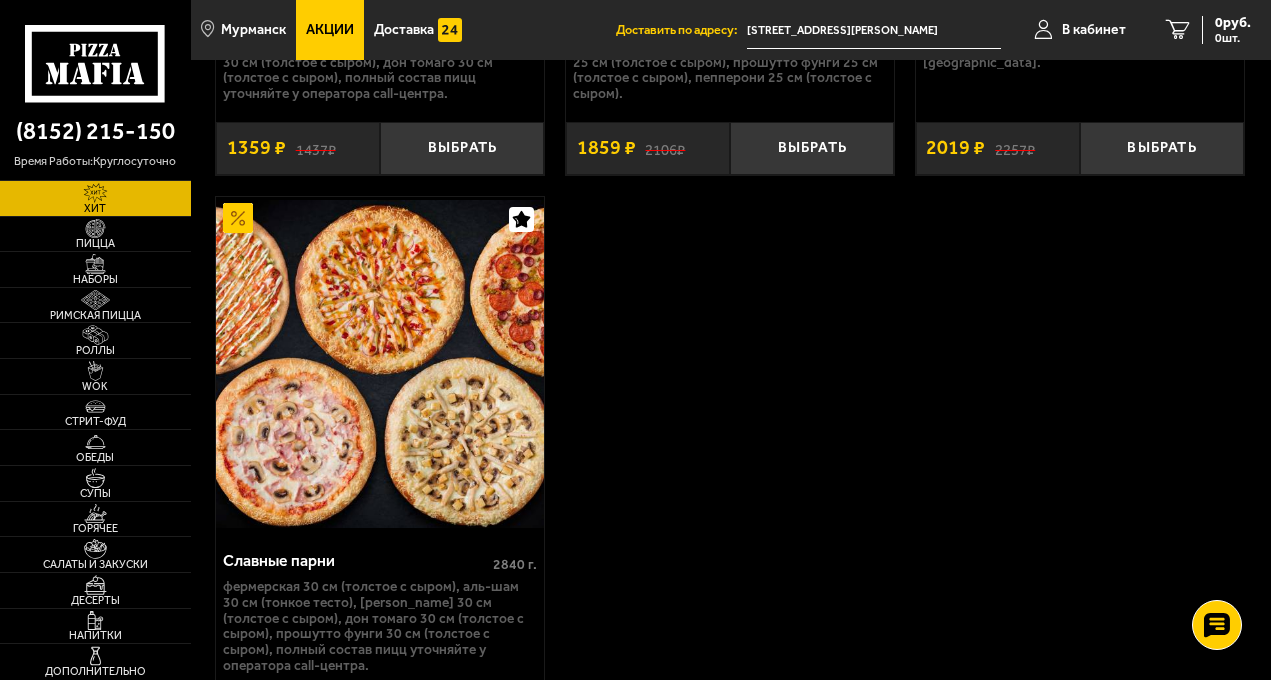 scroll, scrollTop: 2962, scrollLeft: 0, axis: vertical 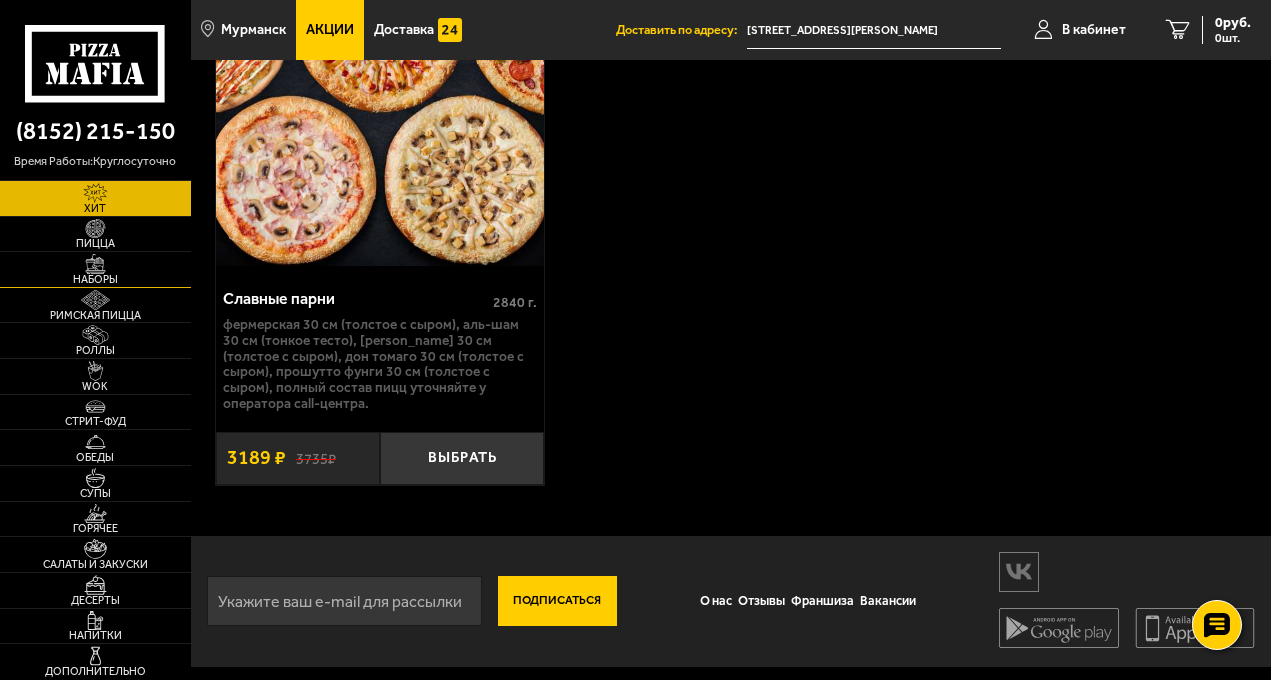 click at bounding box center (95, 264) 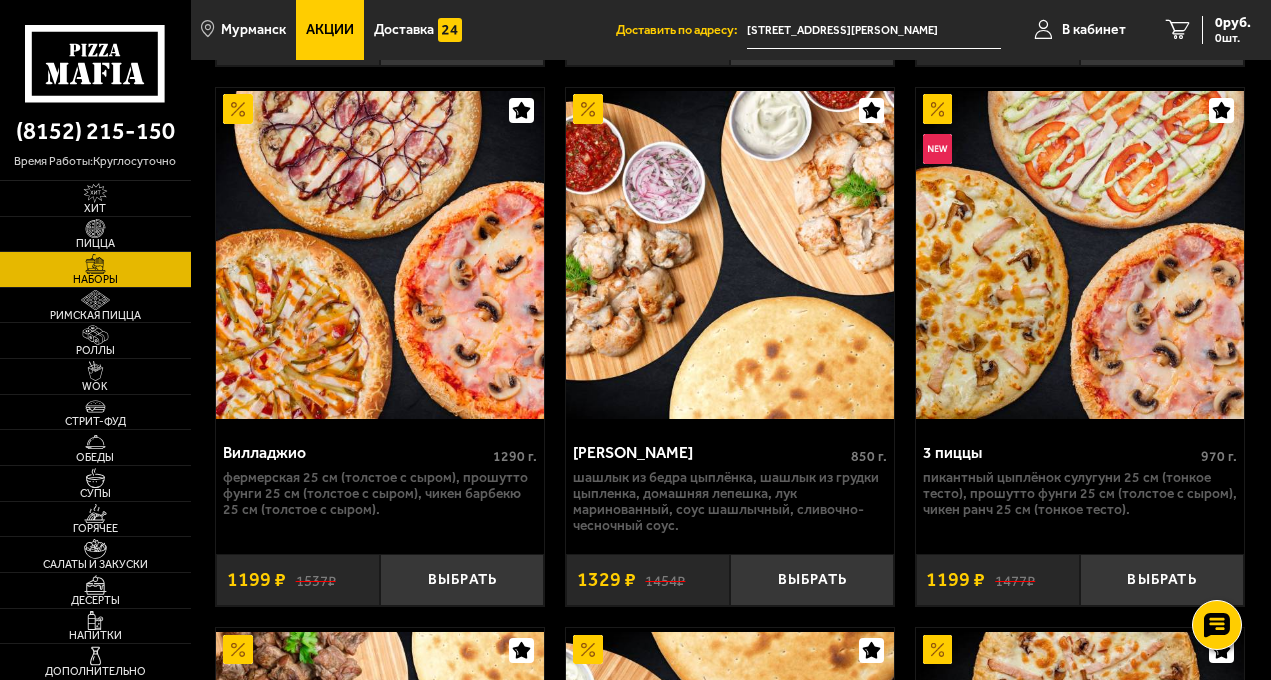scroll, scrollTop: 1200, scrollLeft: 0, axis: vertical 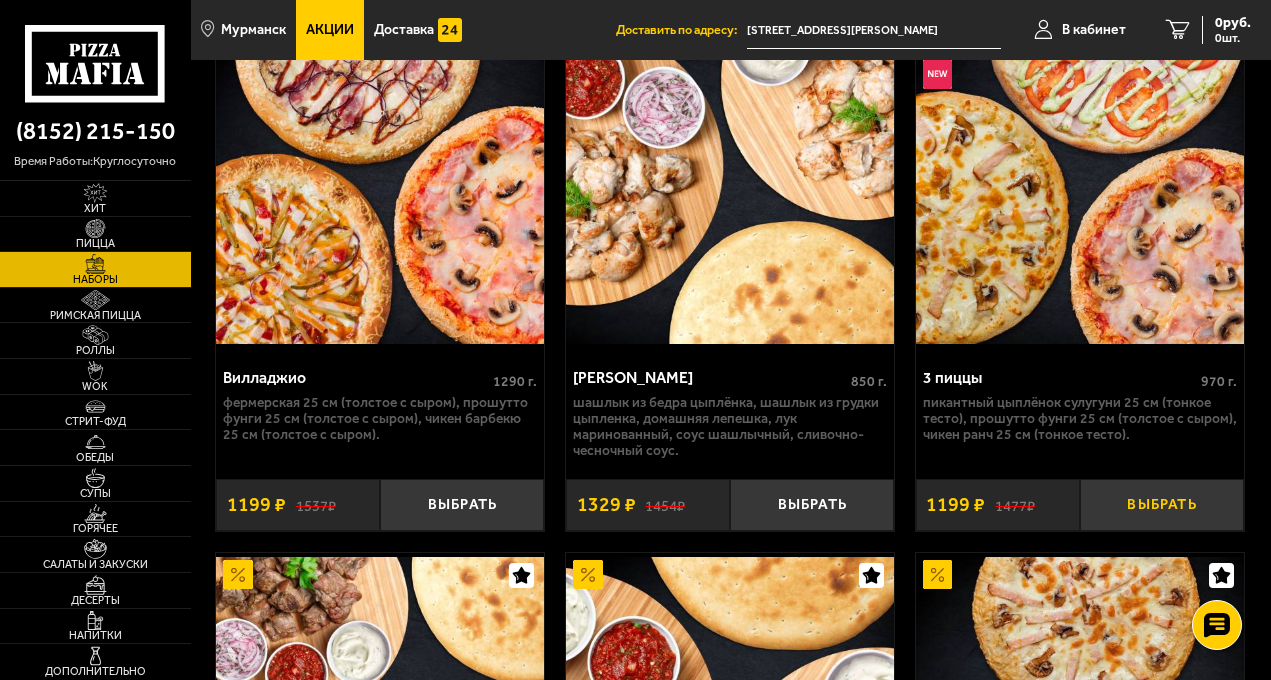 click on "Выбрать" at bounding box center (1162, 505) 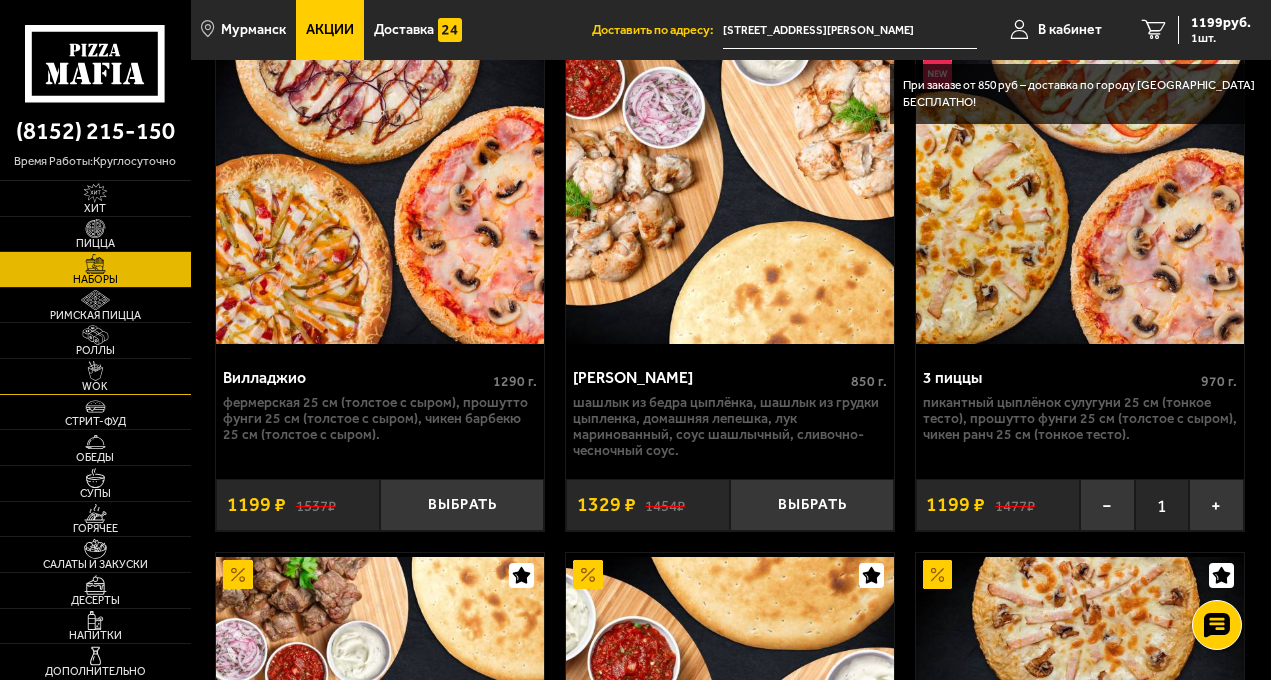 click at bounding box center [95, 371] 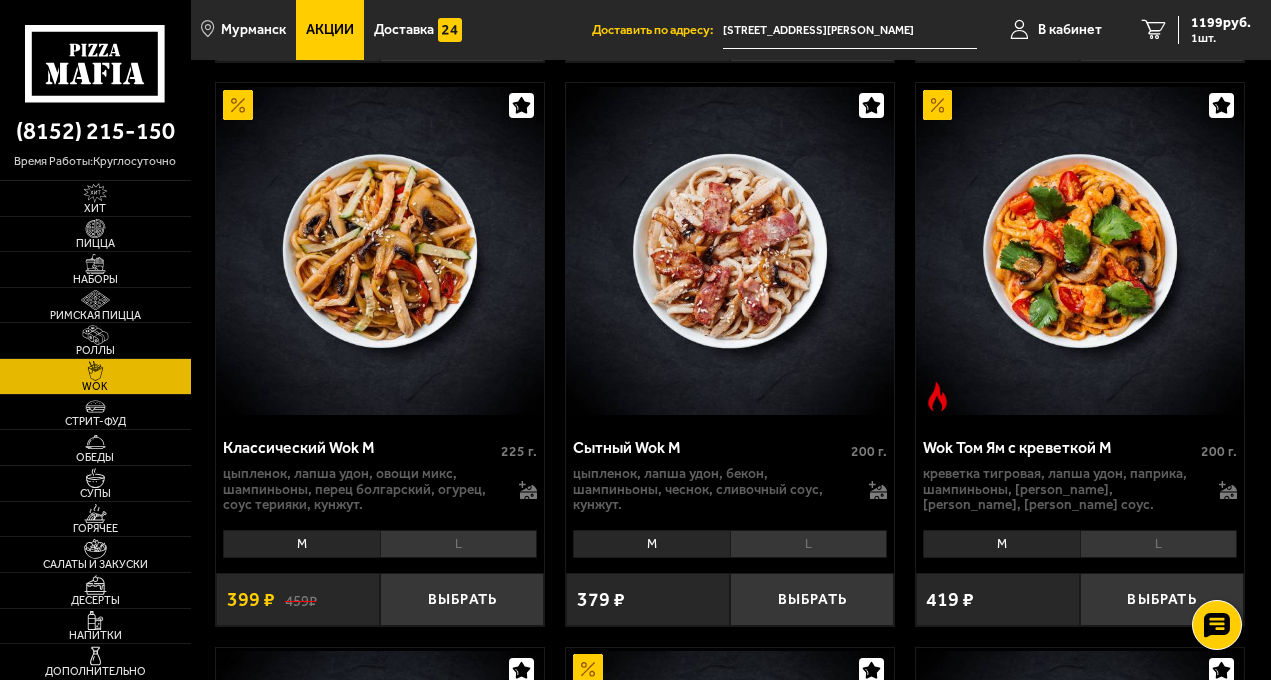 scroll, scrollTop: 900, scrollLeft: 0, axis: vertical 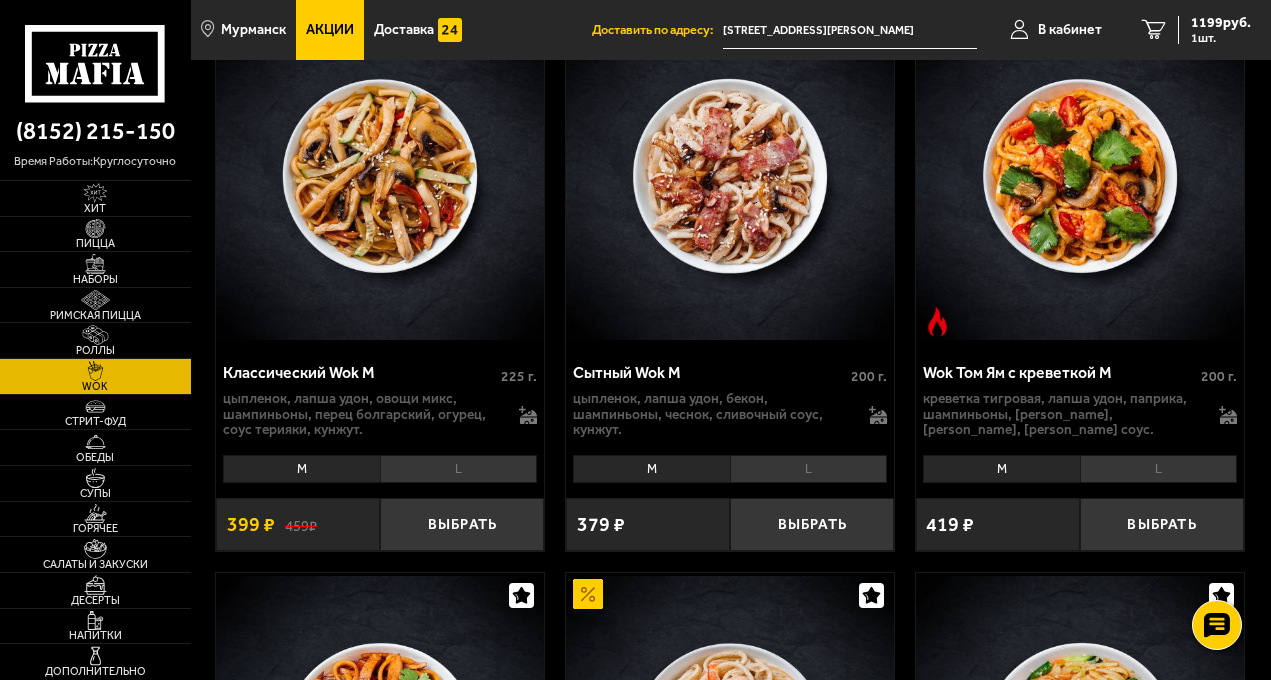 click on "L" at bounding box center (459, 469) 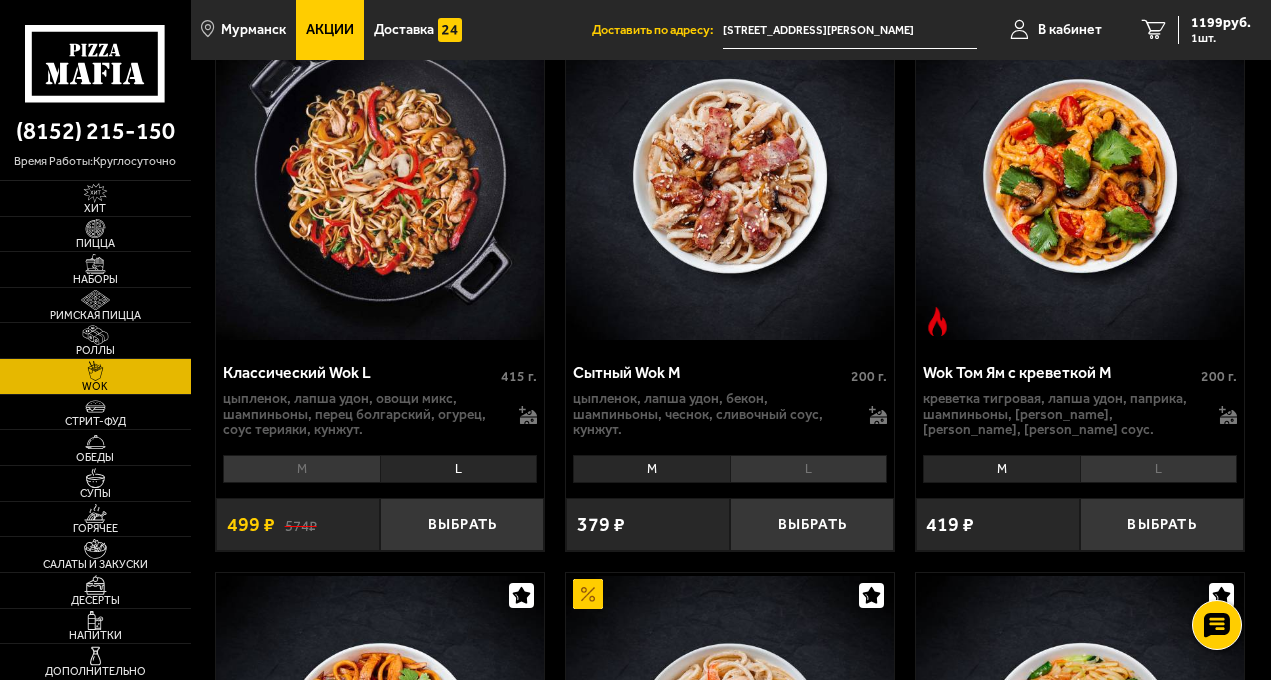 click on "L" at bounding box center [1159, 469] 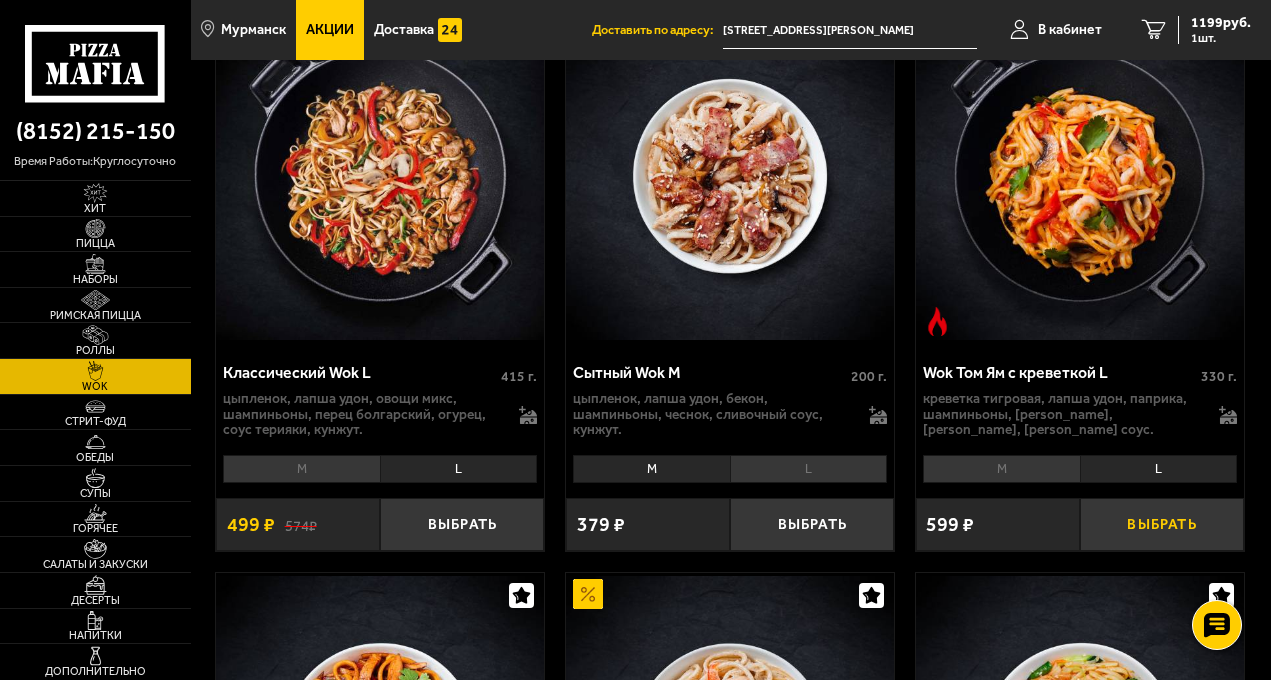 click on "Выбрать" at bounding box center [1162, 524] 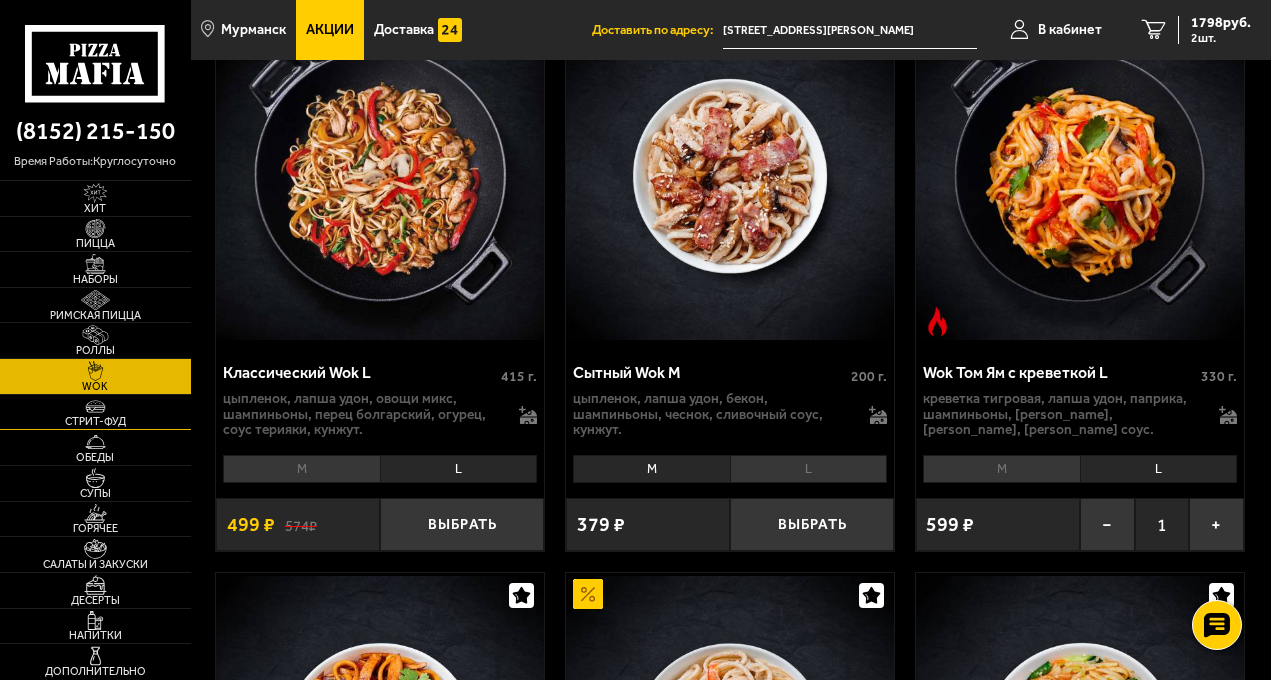 click on "Стрит-фуд" at bounding box center (95, 421) 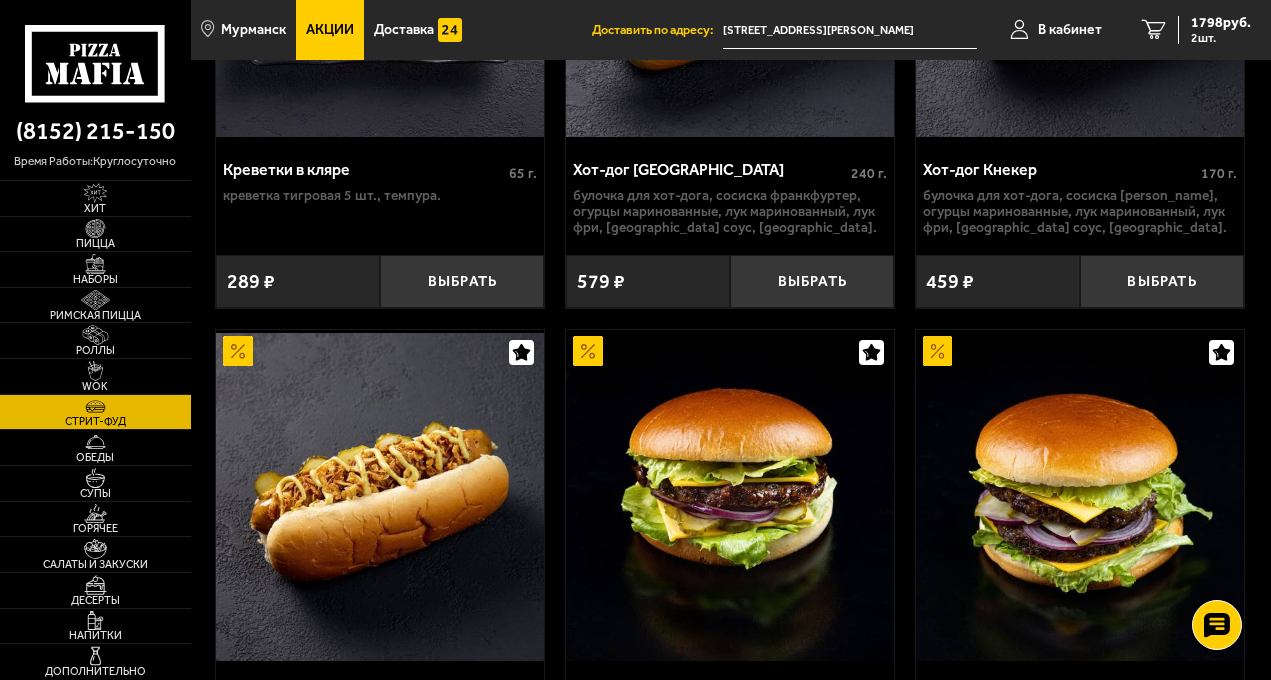 scroll, scrollTop: 750, scrollLeft: 0, axis: vertical 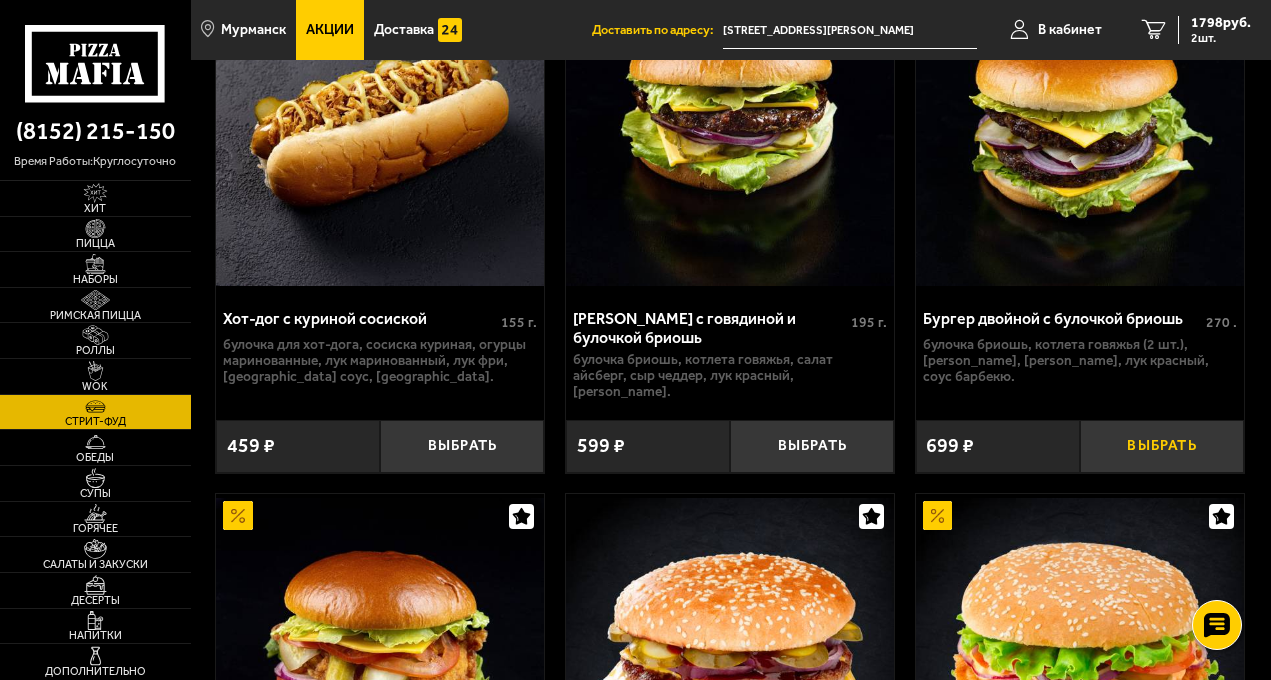 click on "Выбрать" at bounding box center (1162, 446) 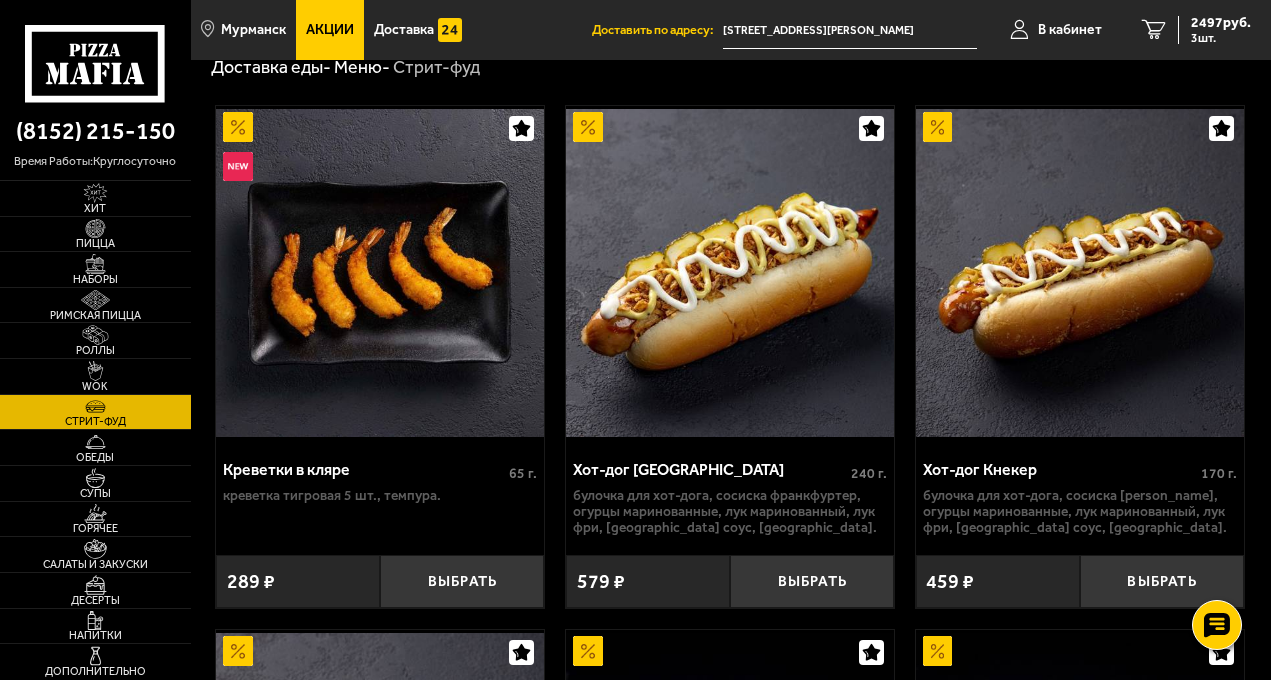 scroll, scrollTop: 0, scrollLeft: 0, axis: both 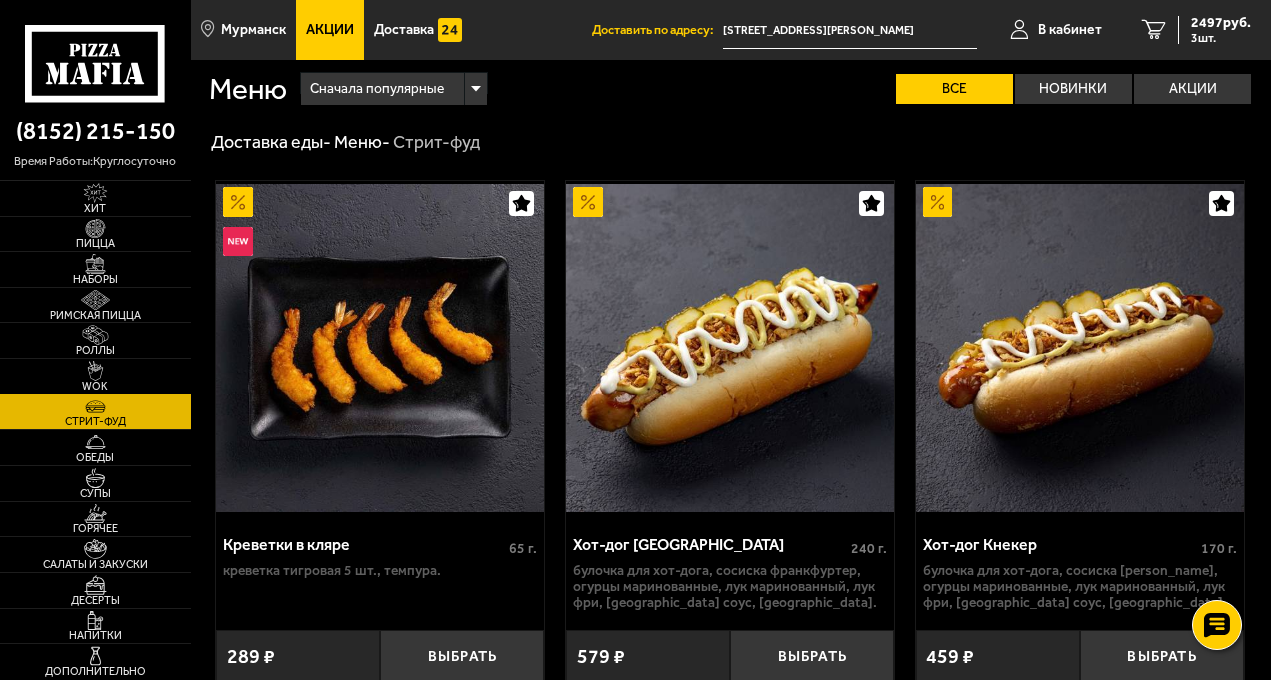 click at bounding box center [95, 371] 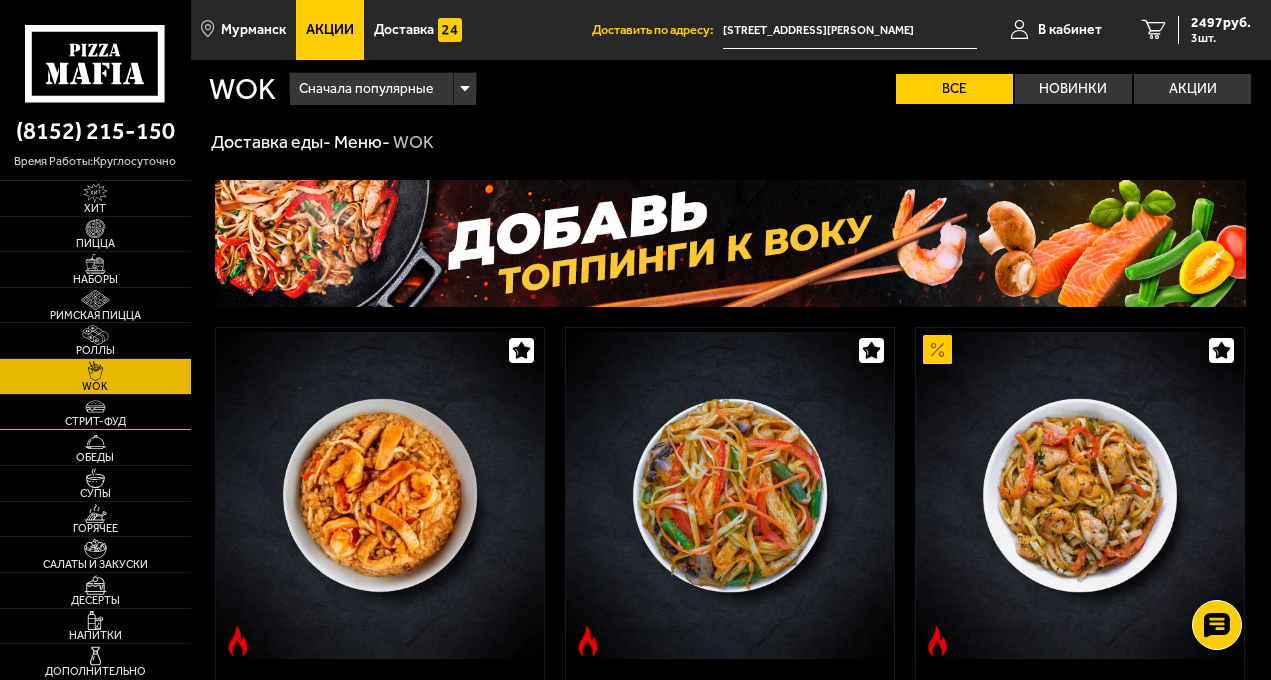 click at bounding box center [95, 407] 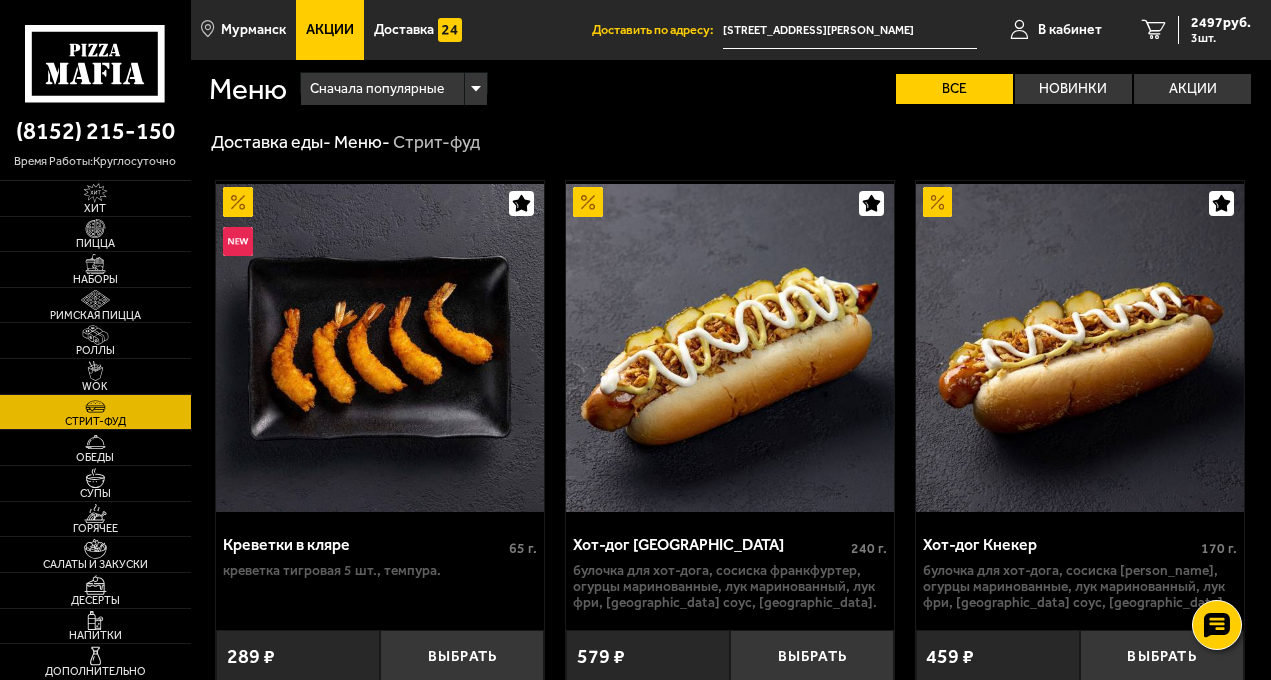 scroll, scrollTop: 225, scrollLeft: 0, axis: vertical 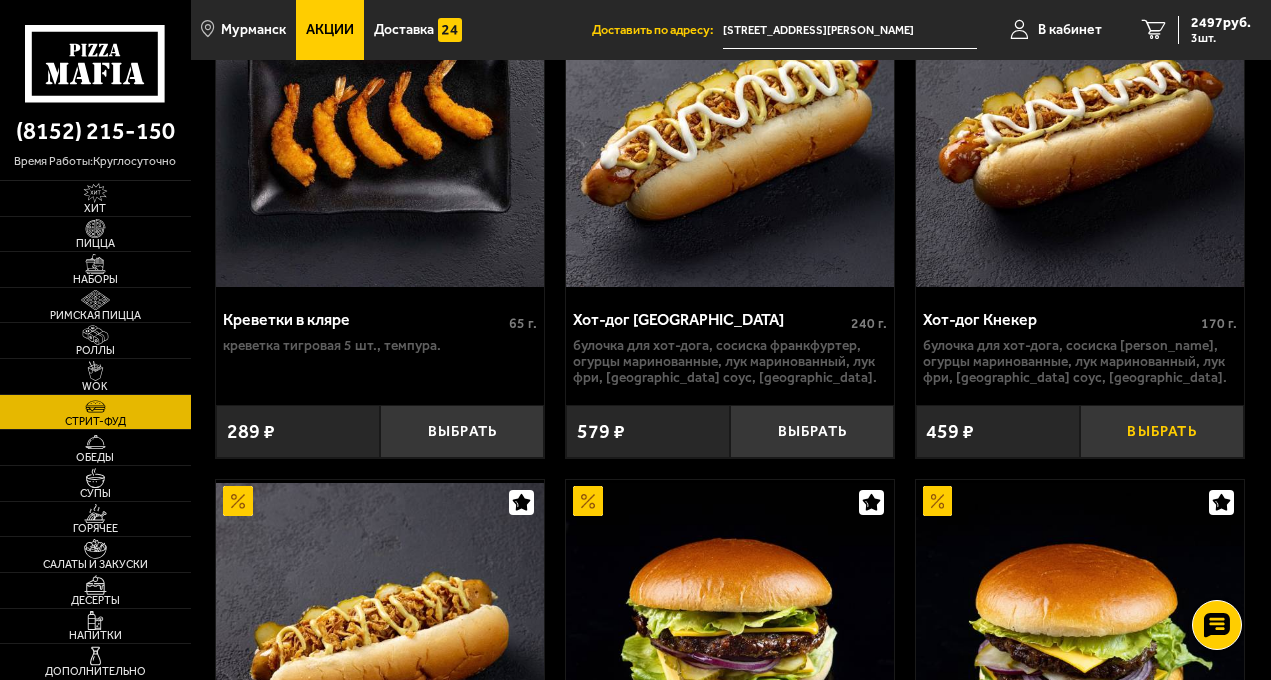 click on "Выбрать" at bounding box center [1162, 431] 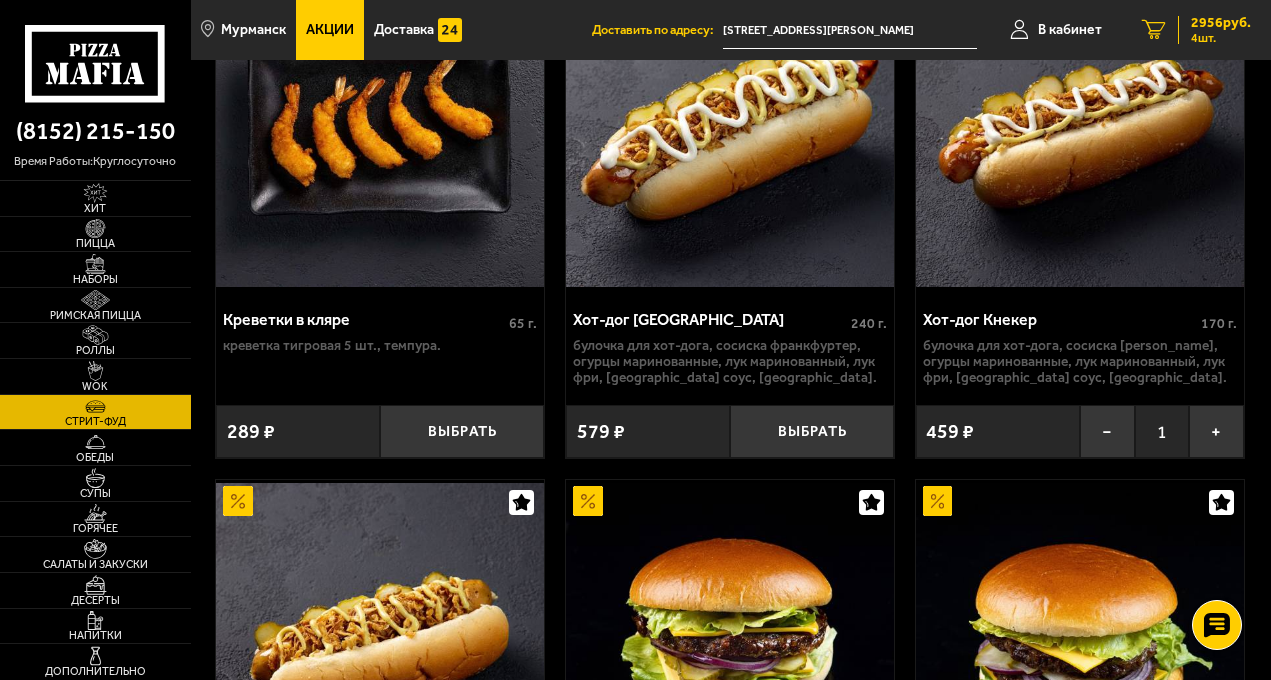 click on "2956  руб." at bounding box center (1221, 23) 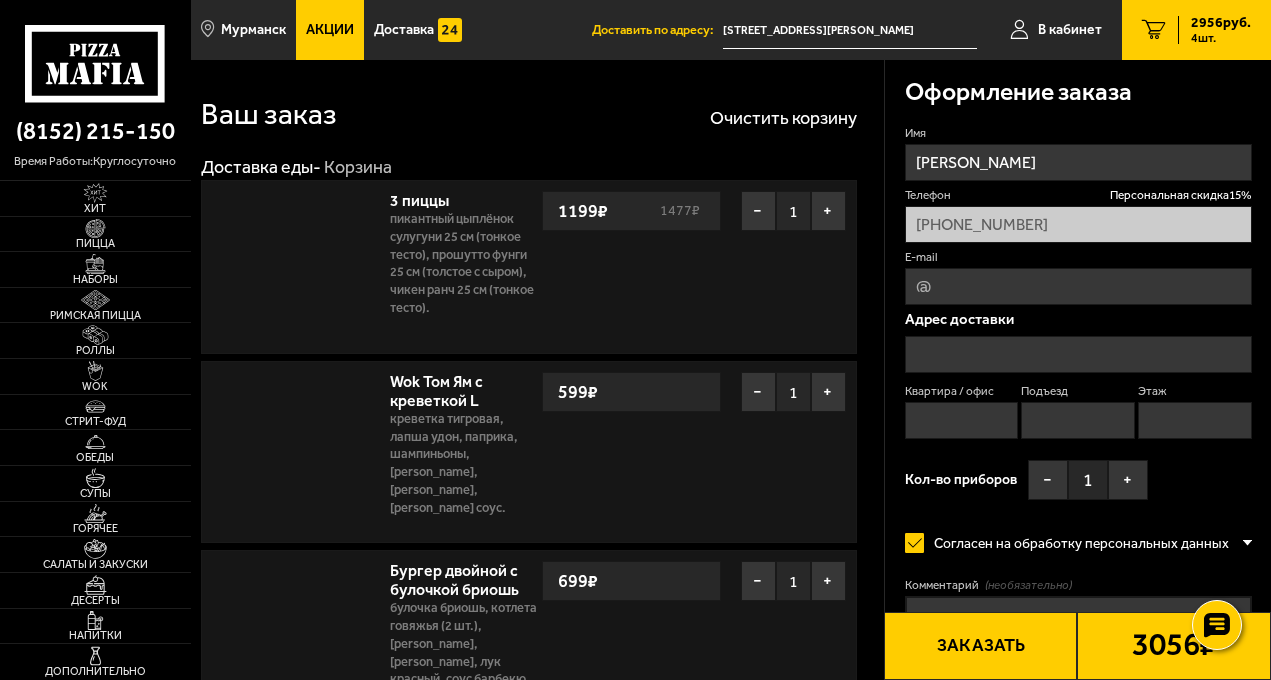 type on "[STREET_ADDRESS][PERSON_NAME]" 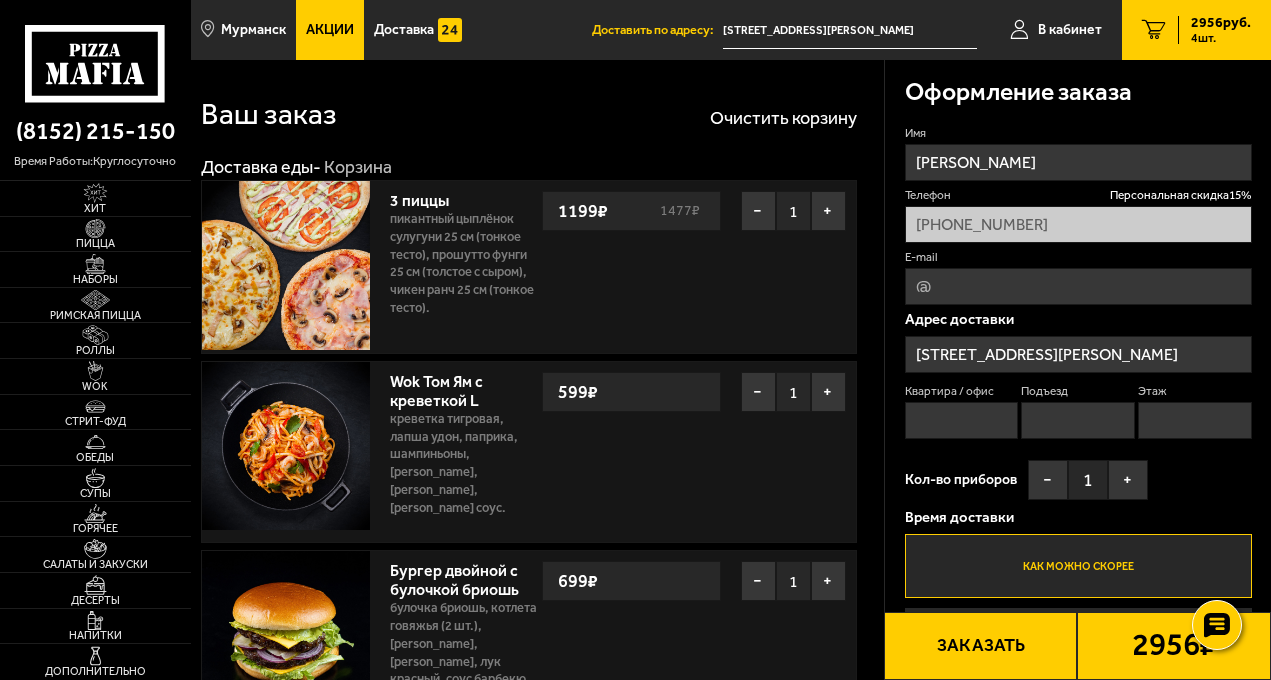 click on "Квартира / офис" at bounding box center [962, 420] 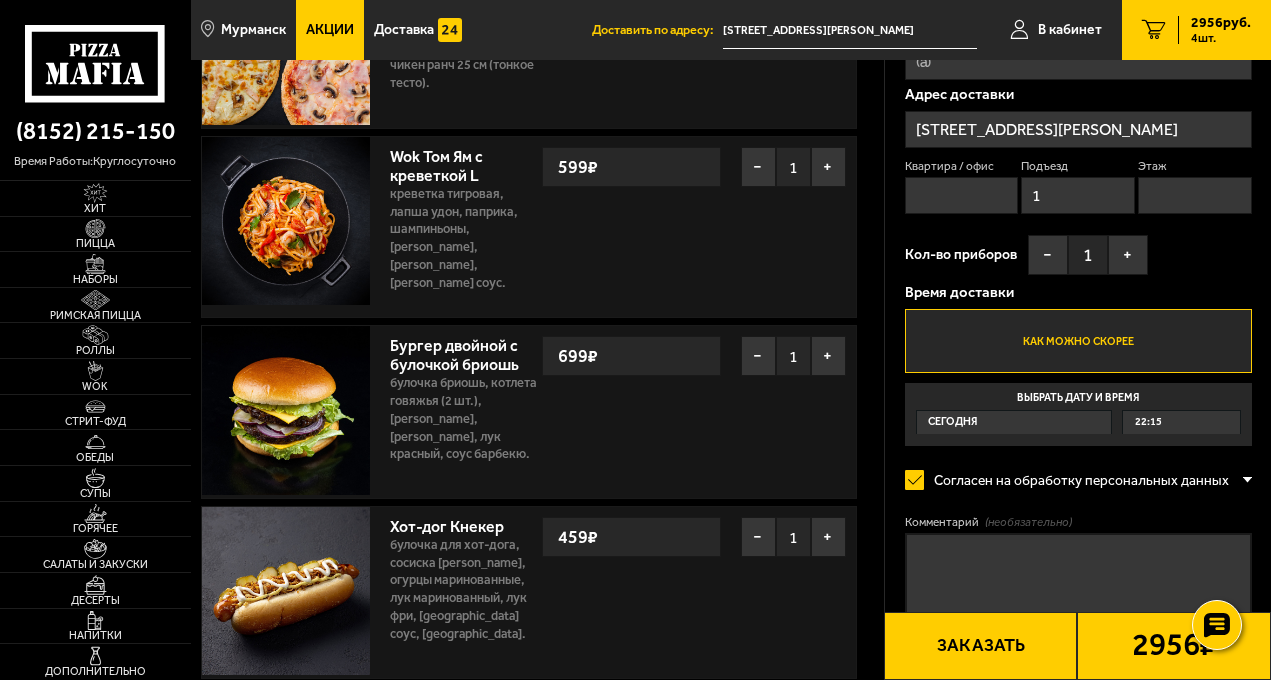 type on "1" 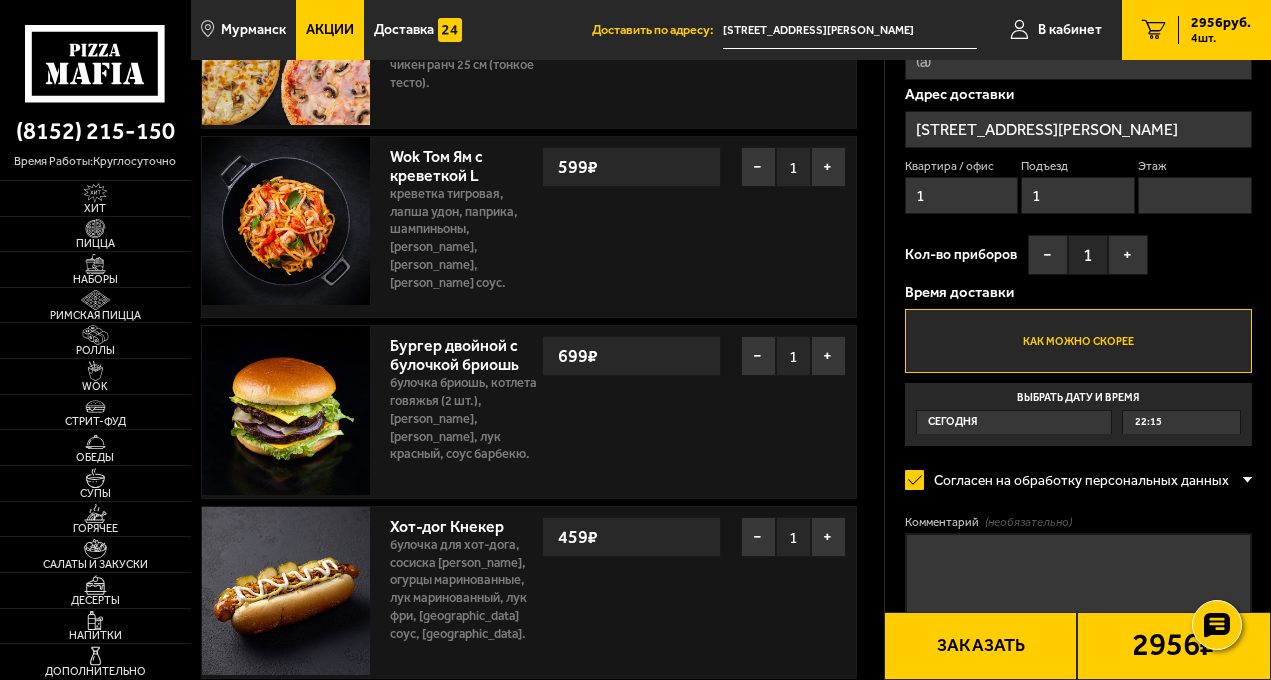 type on "1" 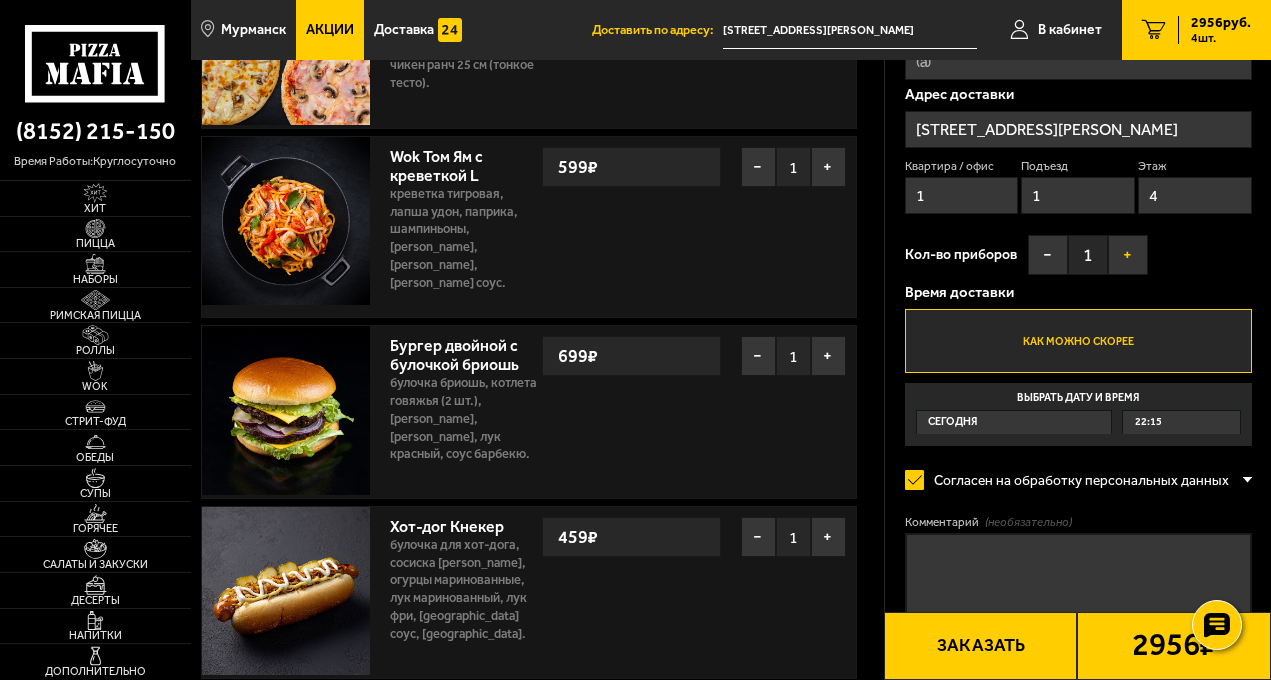 type on "4" 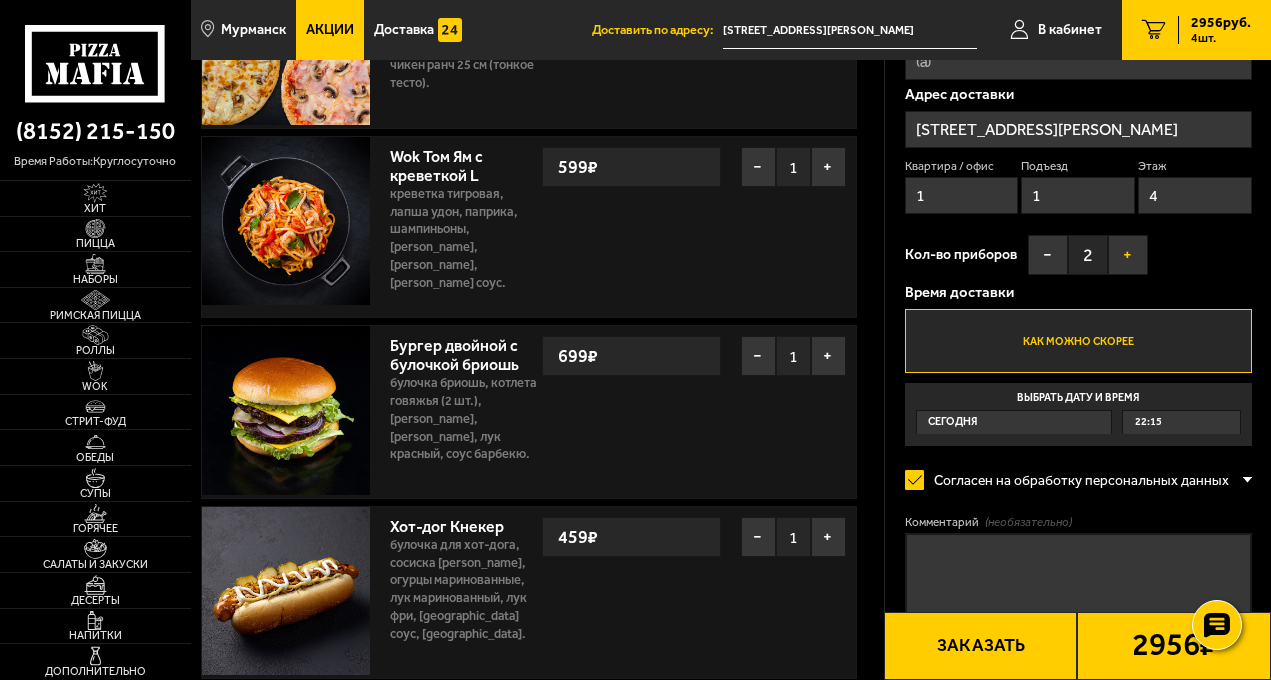 click on "+" at bounding box center (1128, 255) 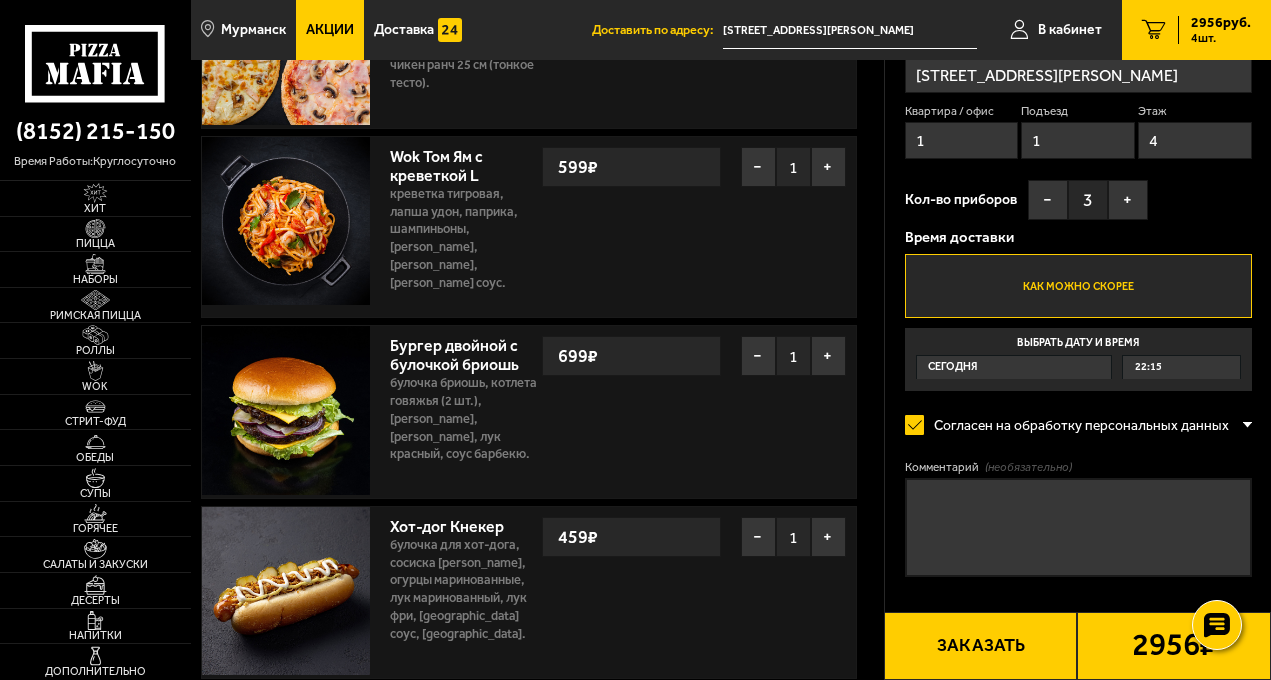 scroll, scrollTop: 525, scrollLeft: 0, axis: vertical 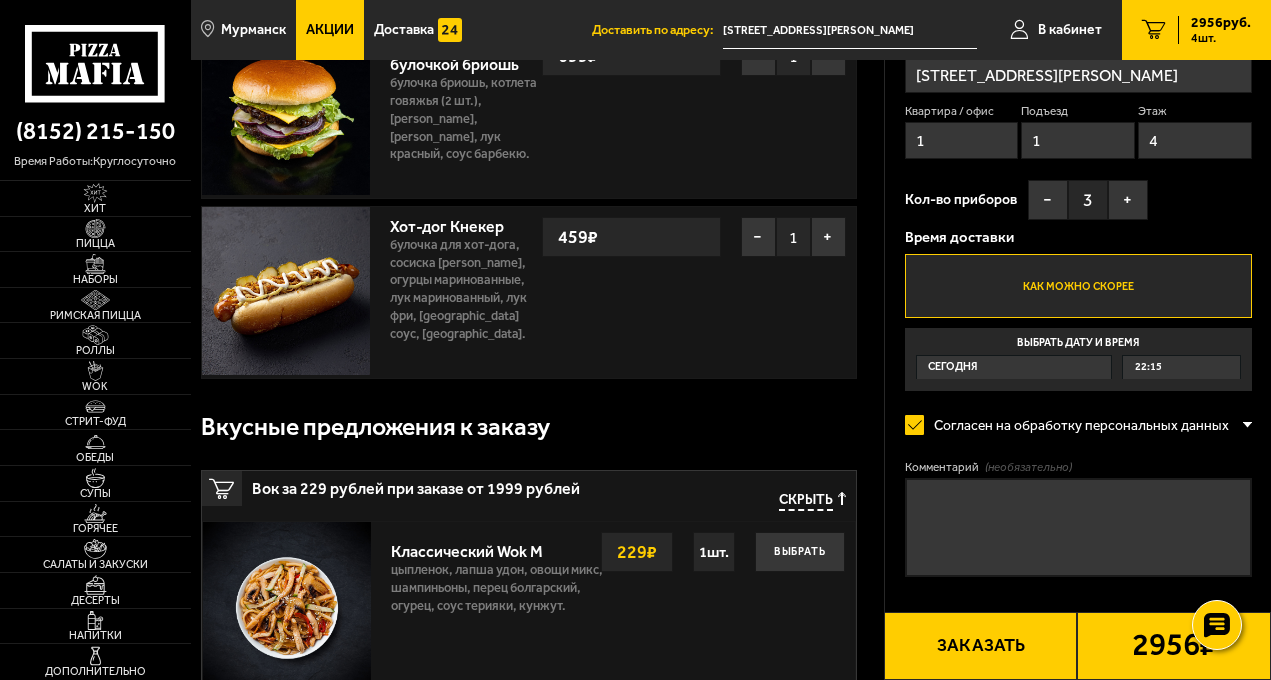 click on "Комментарий   (необязательно)" at bounding box center [1079, 527] 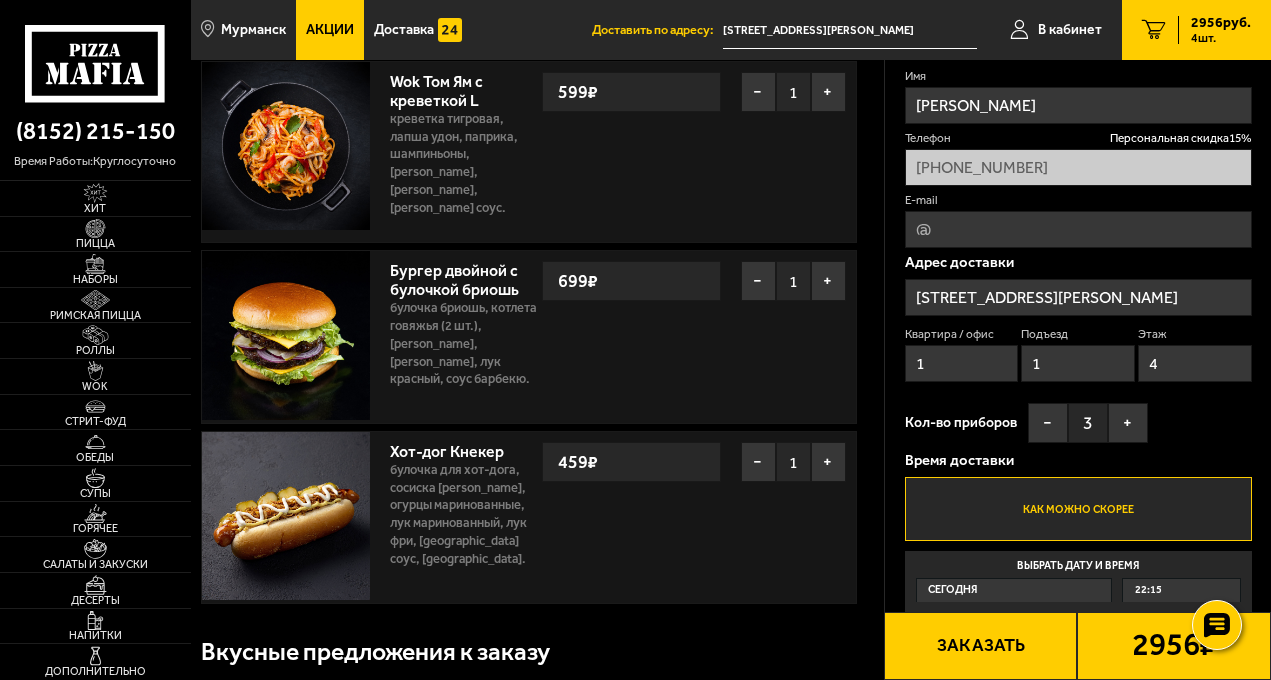 scroll, scrollTop: 225, scrollLeft: 0, axis: vertical 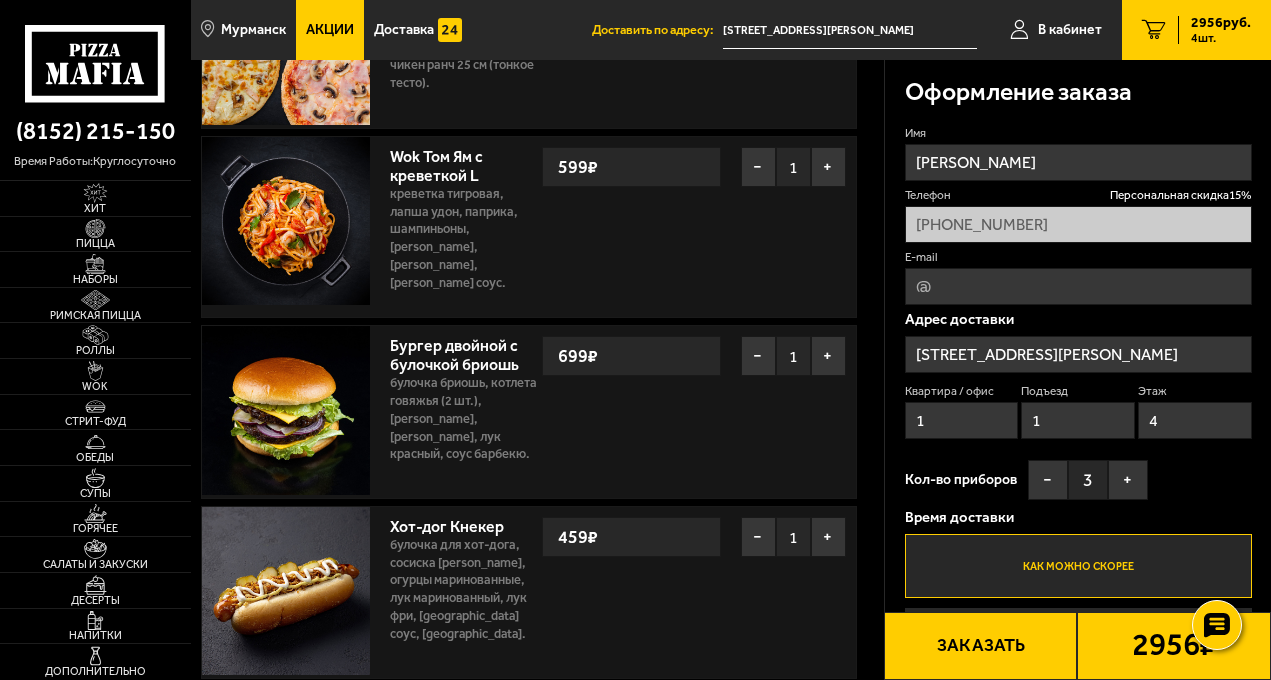 type on "Комп. клуб True Gamers" 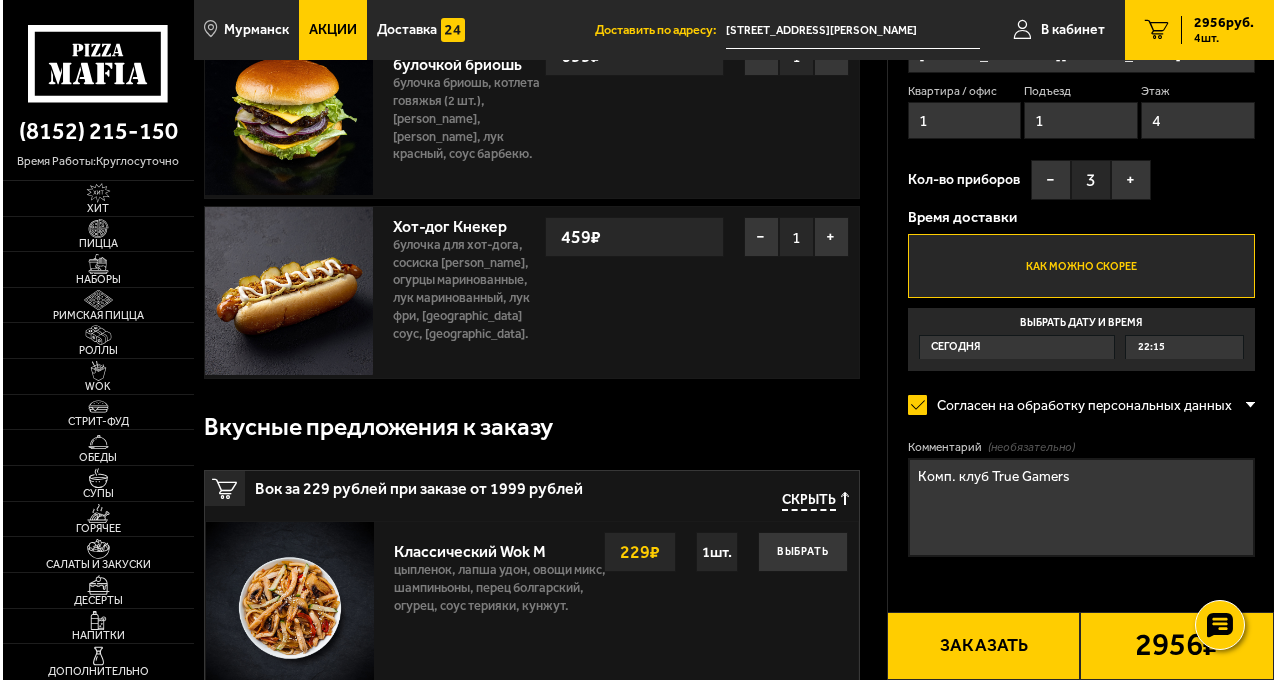 scroll, scrollTop: 600, scrollLeft: 0, axis: vertical 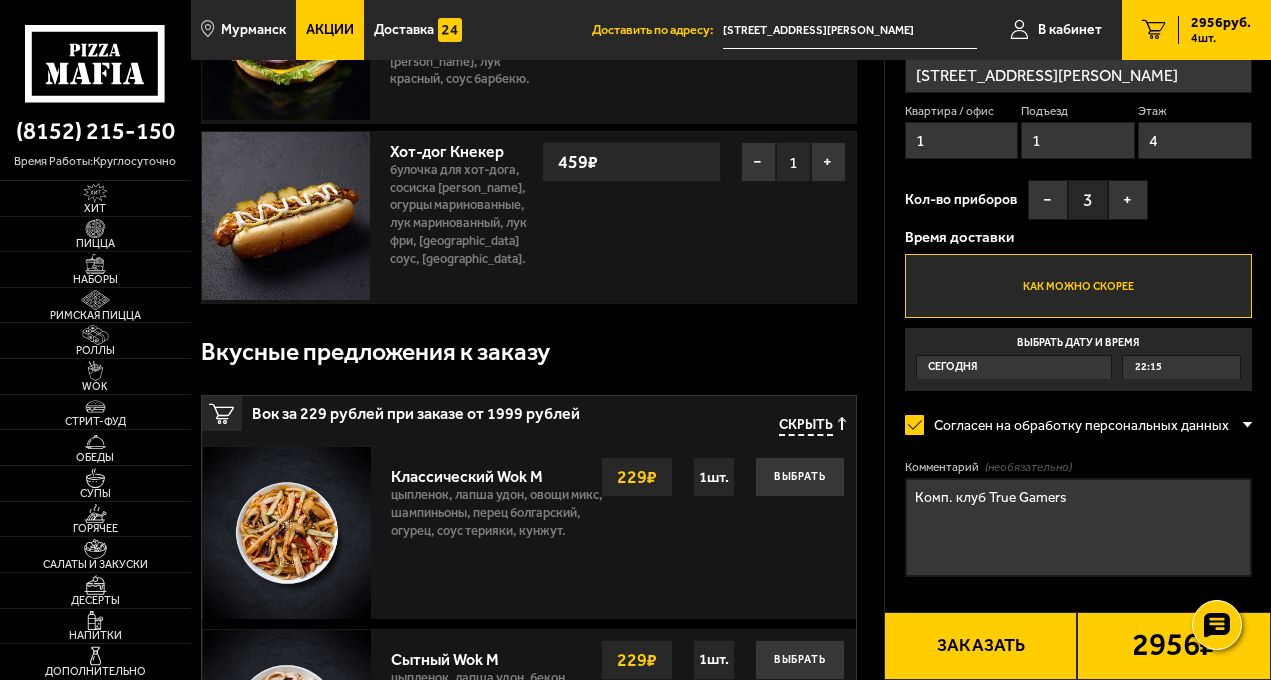 type on "[EMAIL_ADDRESS][DOMAIN_NAME]" 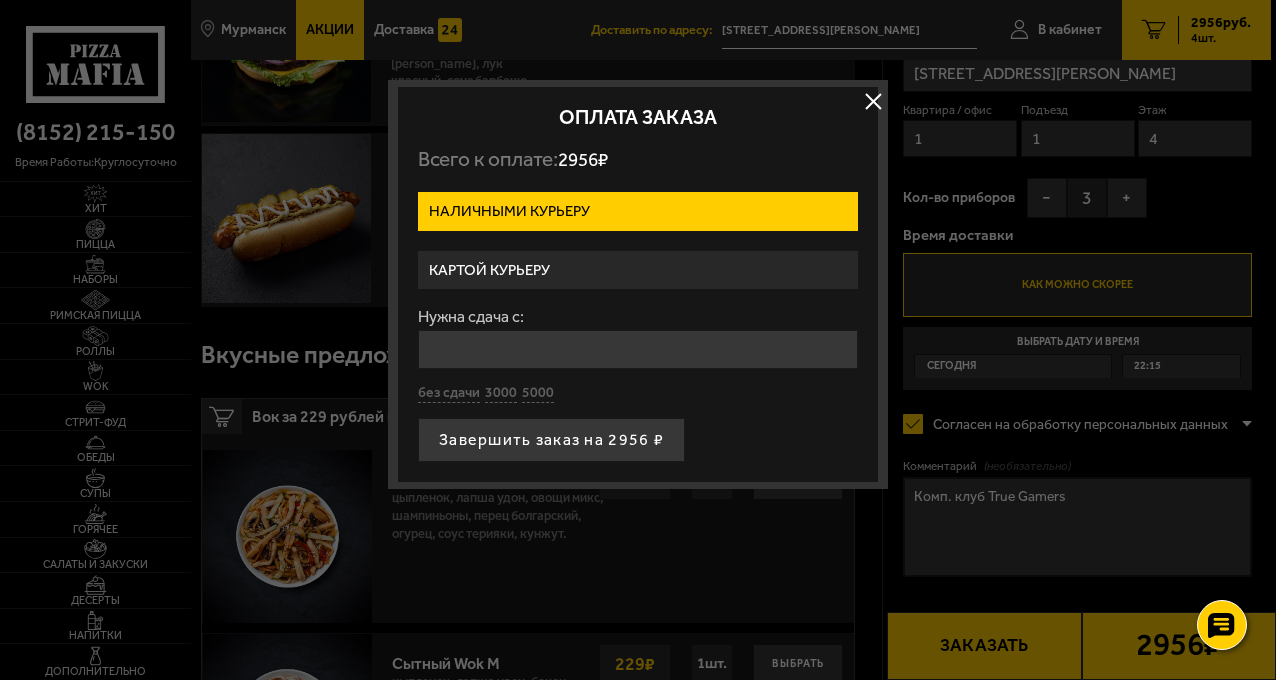 click on "Картой курьеру" at bounding box center (638, 270) 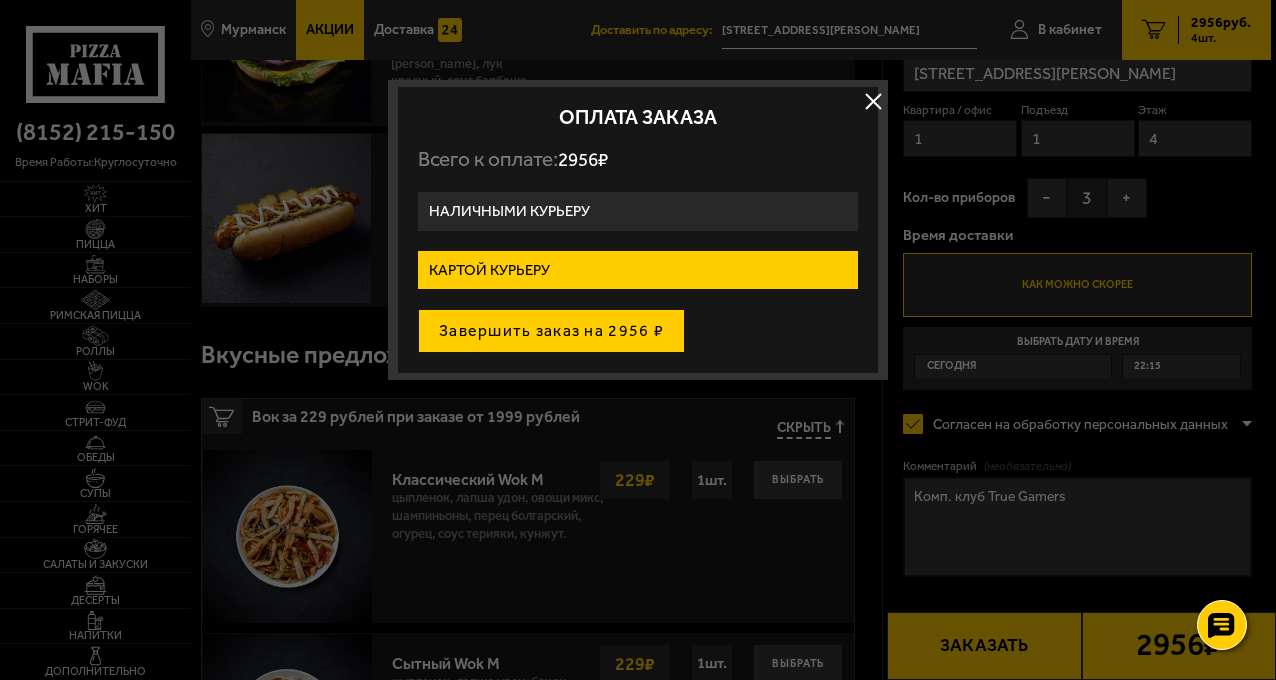 click on "Завершить заказ на 2956 ₽" at bounding box center [551, 331] 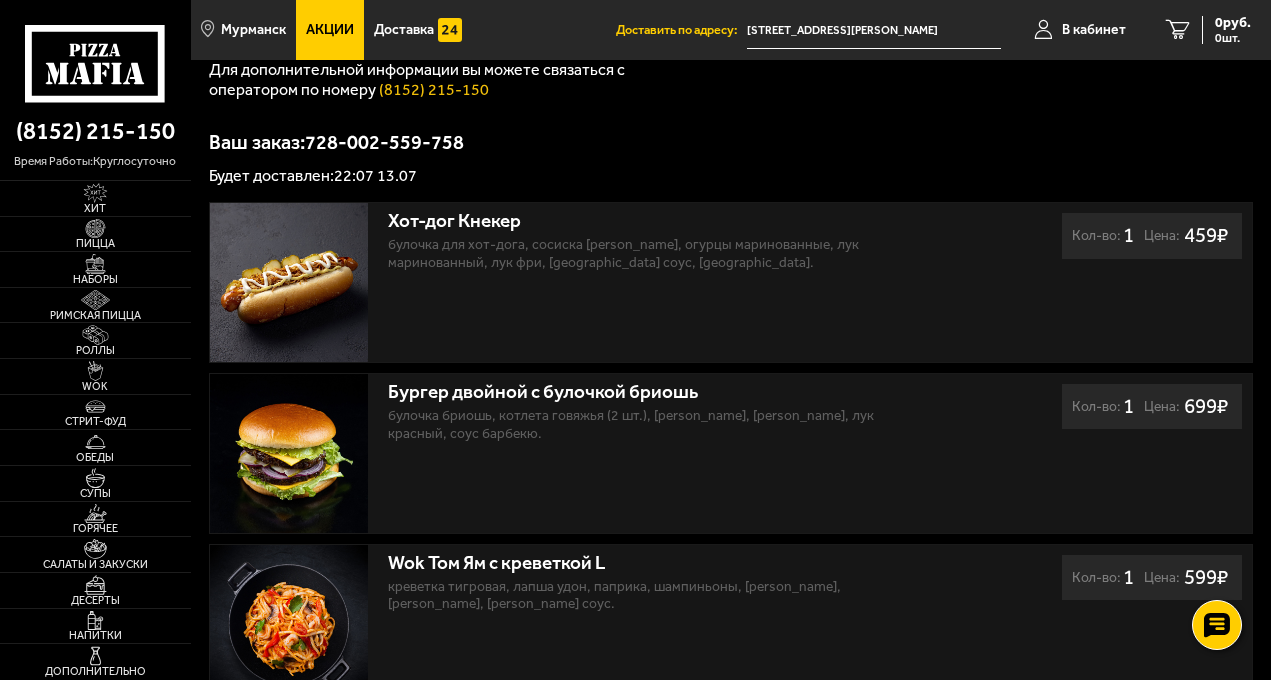 scroll, scrollTop: 0, scrollLeft: 0, axis: both 